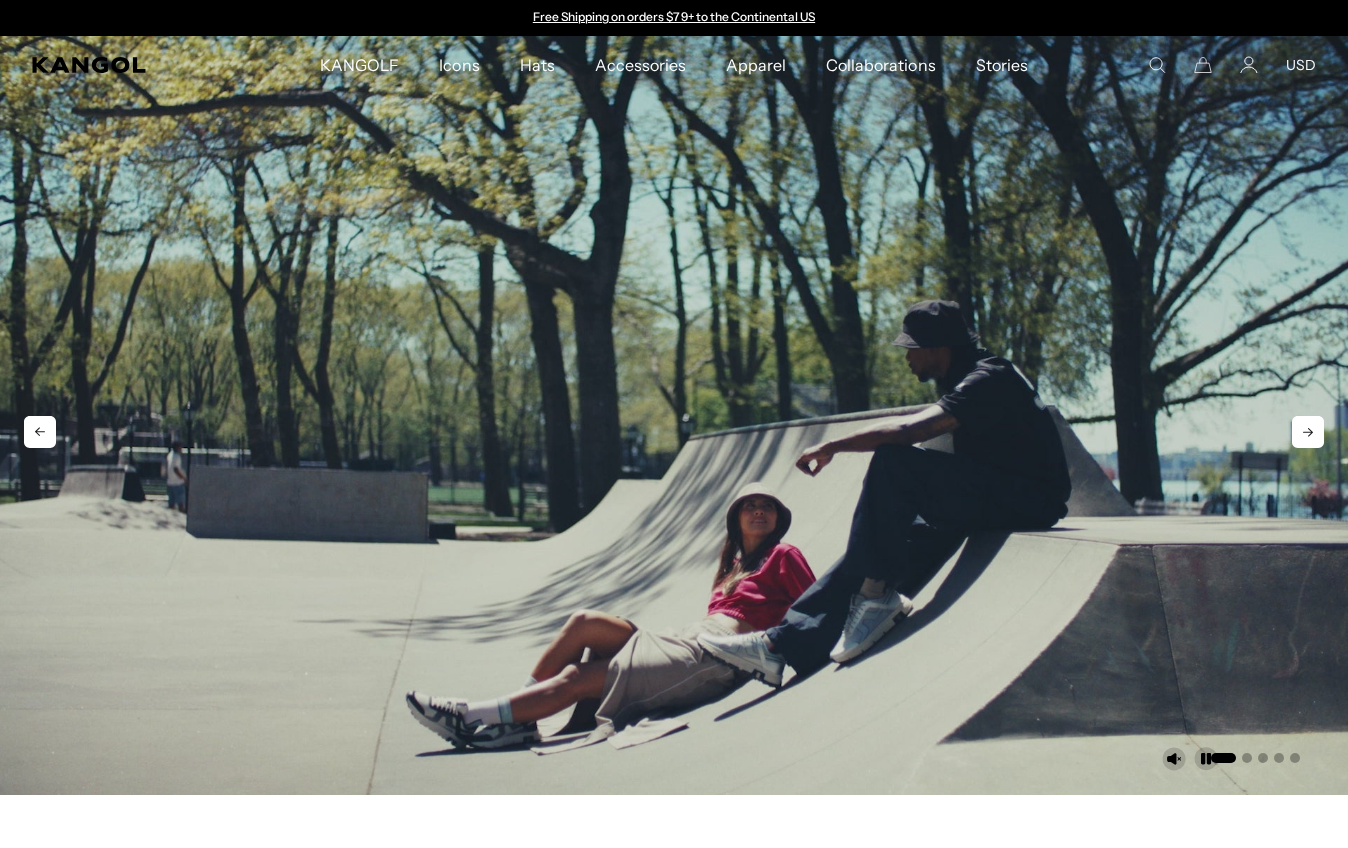 scroll, scrollTop: 0, scrollLeft: 0, axis: both 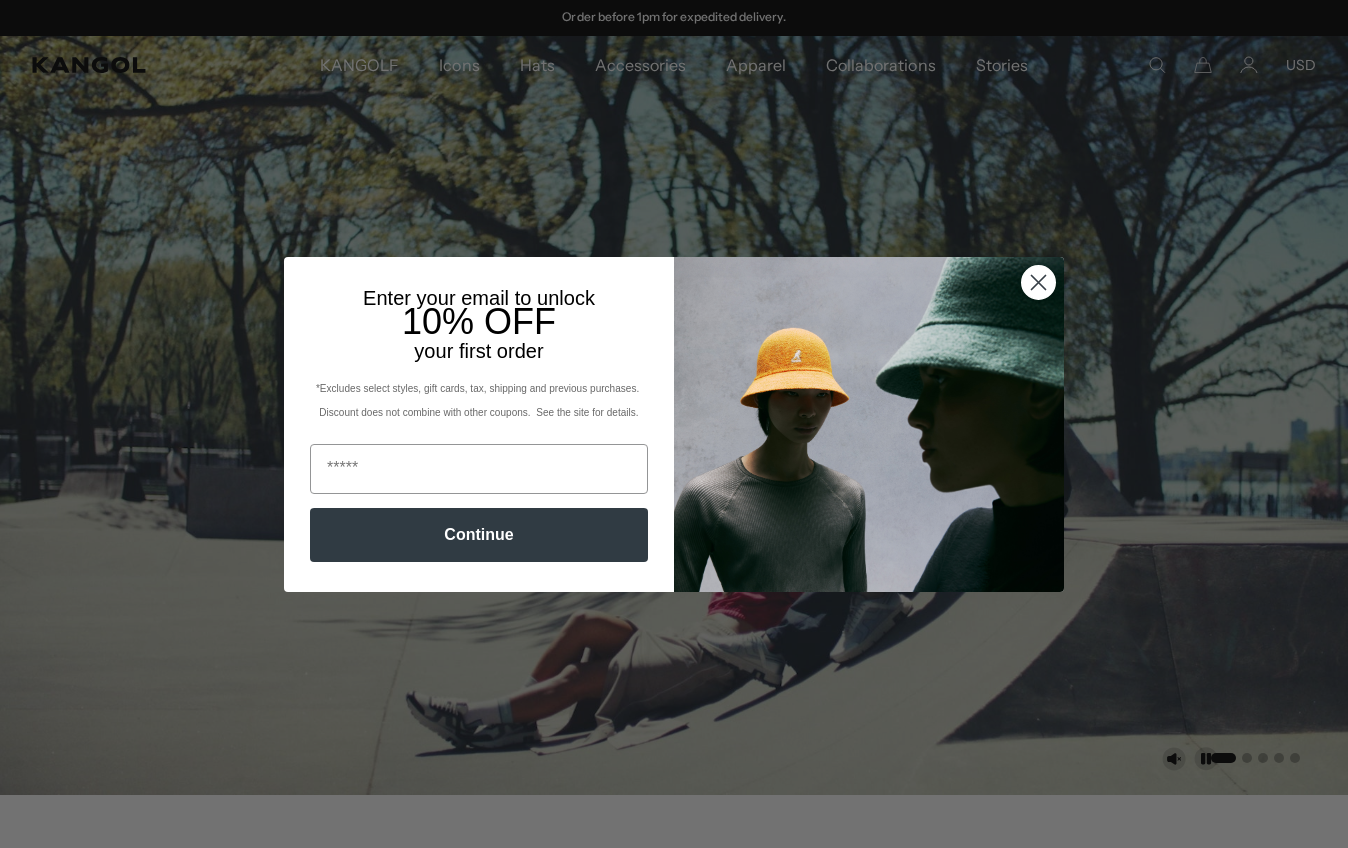 click 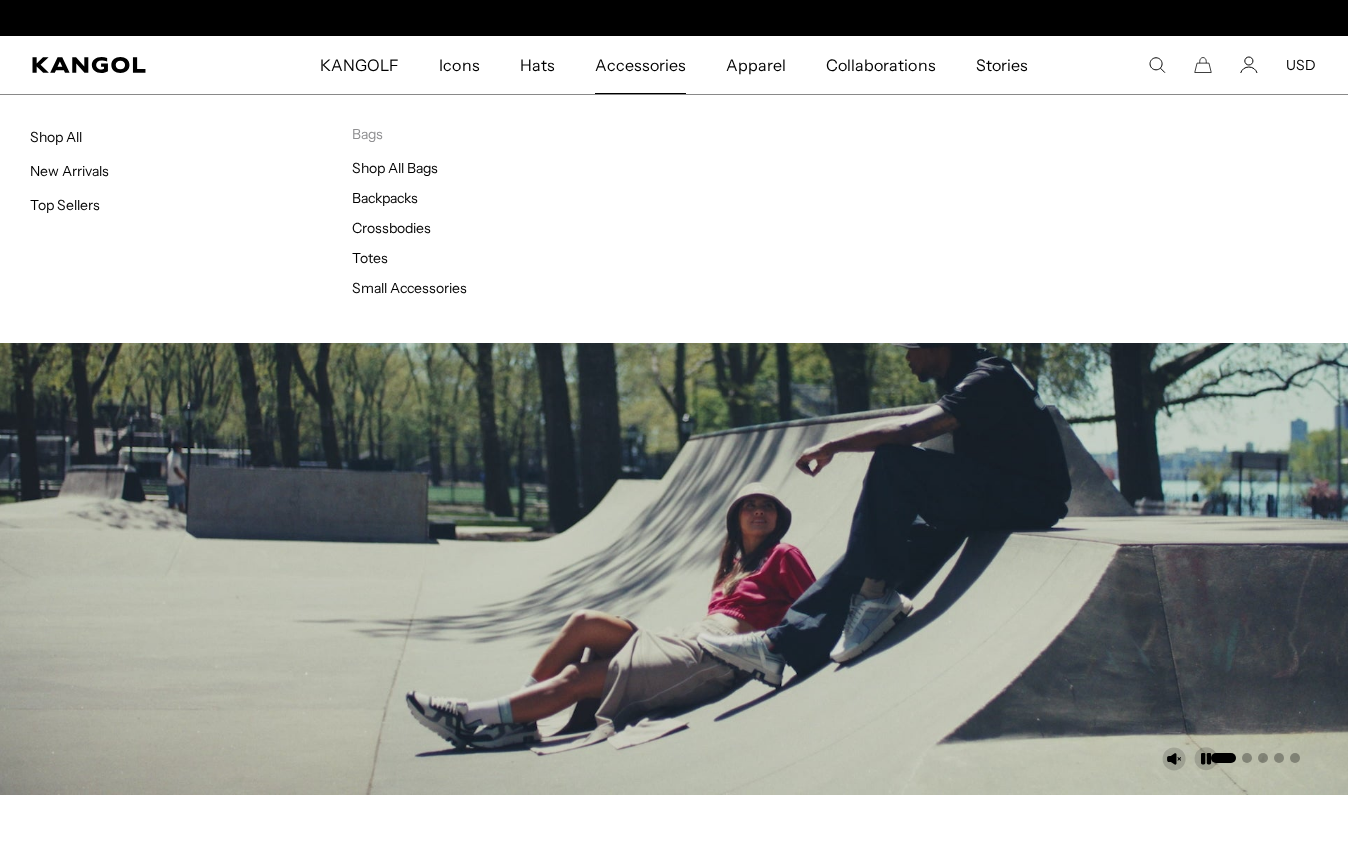 scroll, scrollTop: 0, scrollLeft: 412, axis: horizontal 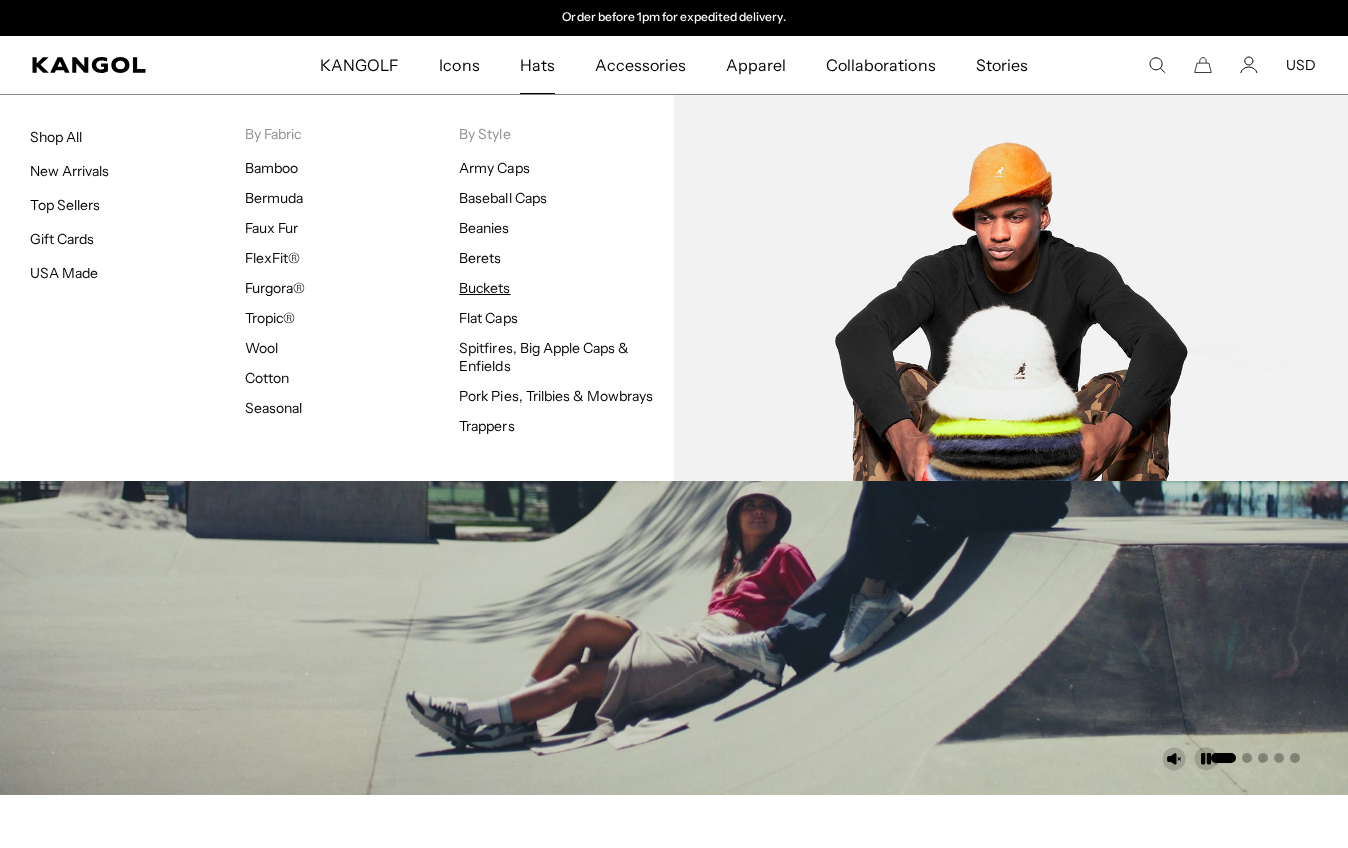 click on "Buckets" at bounding box center (484, 288) 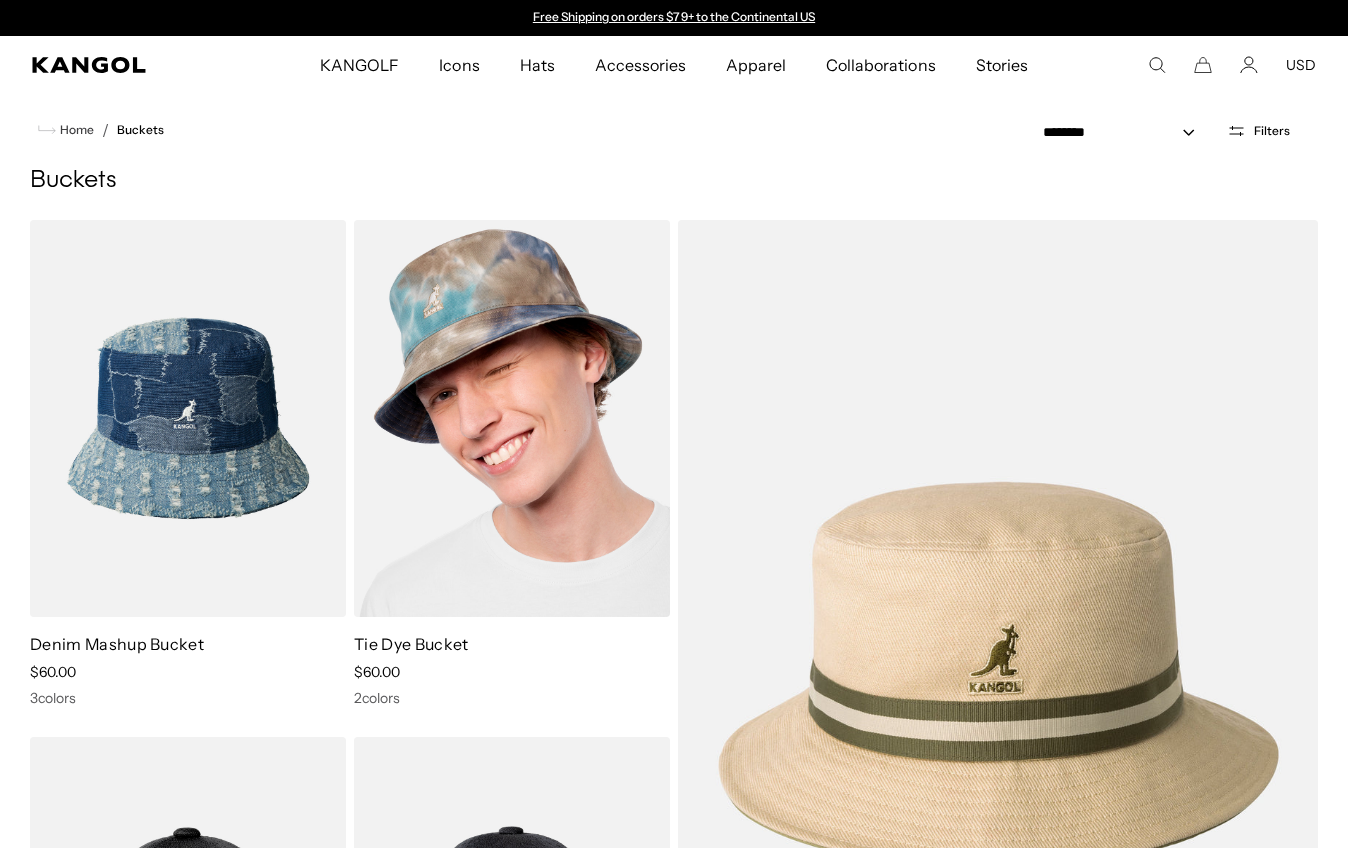 scroll, scrollTop: 0, scrollLeft: 0, axis: both 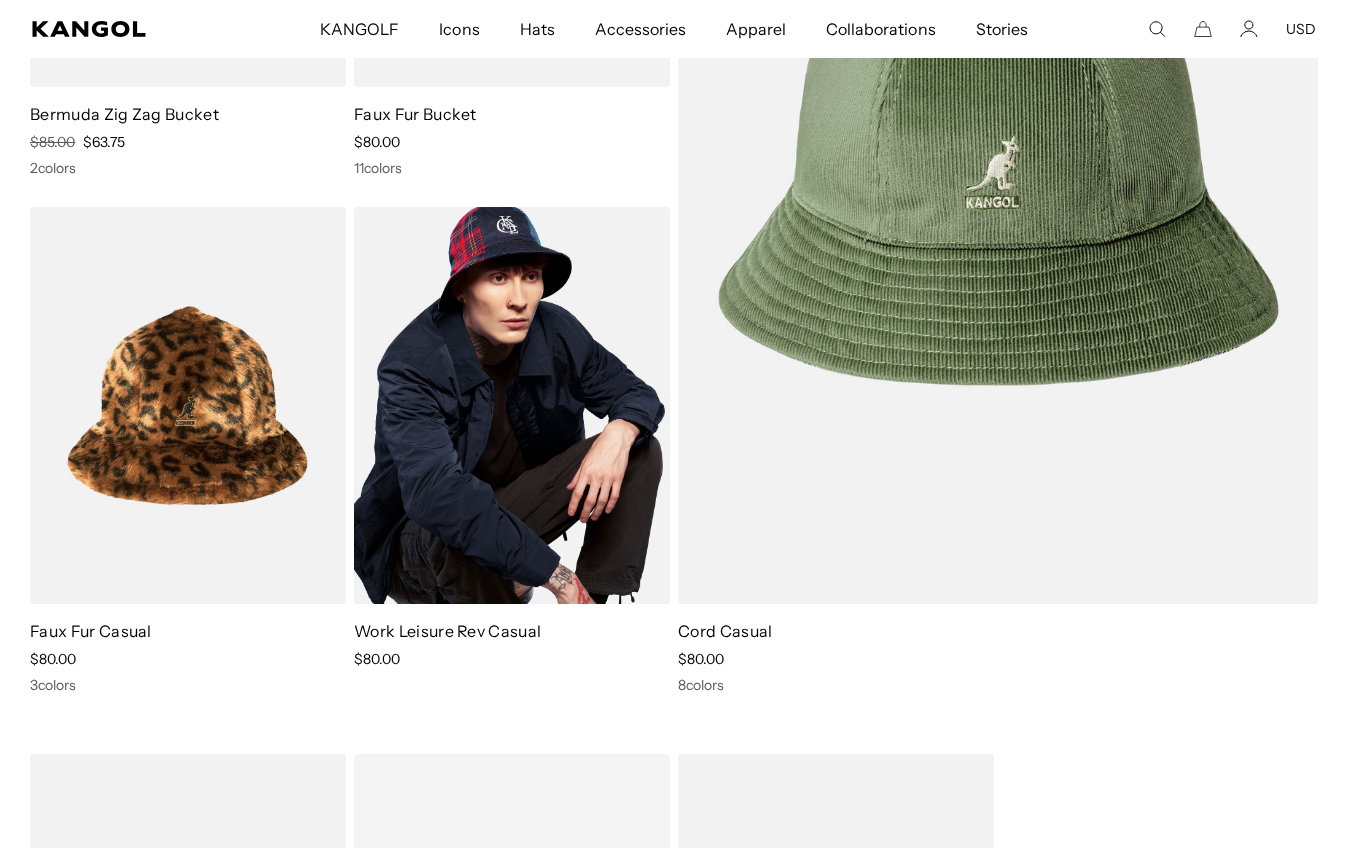 click at bounding box center (512, 405) 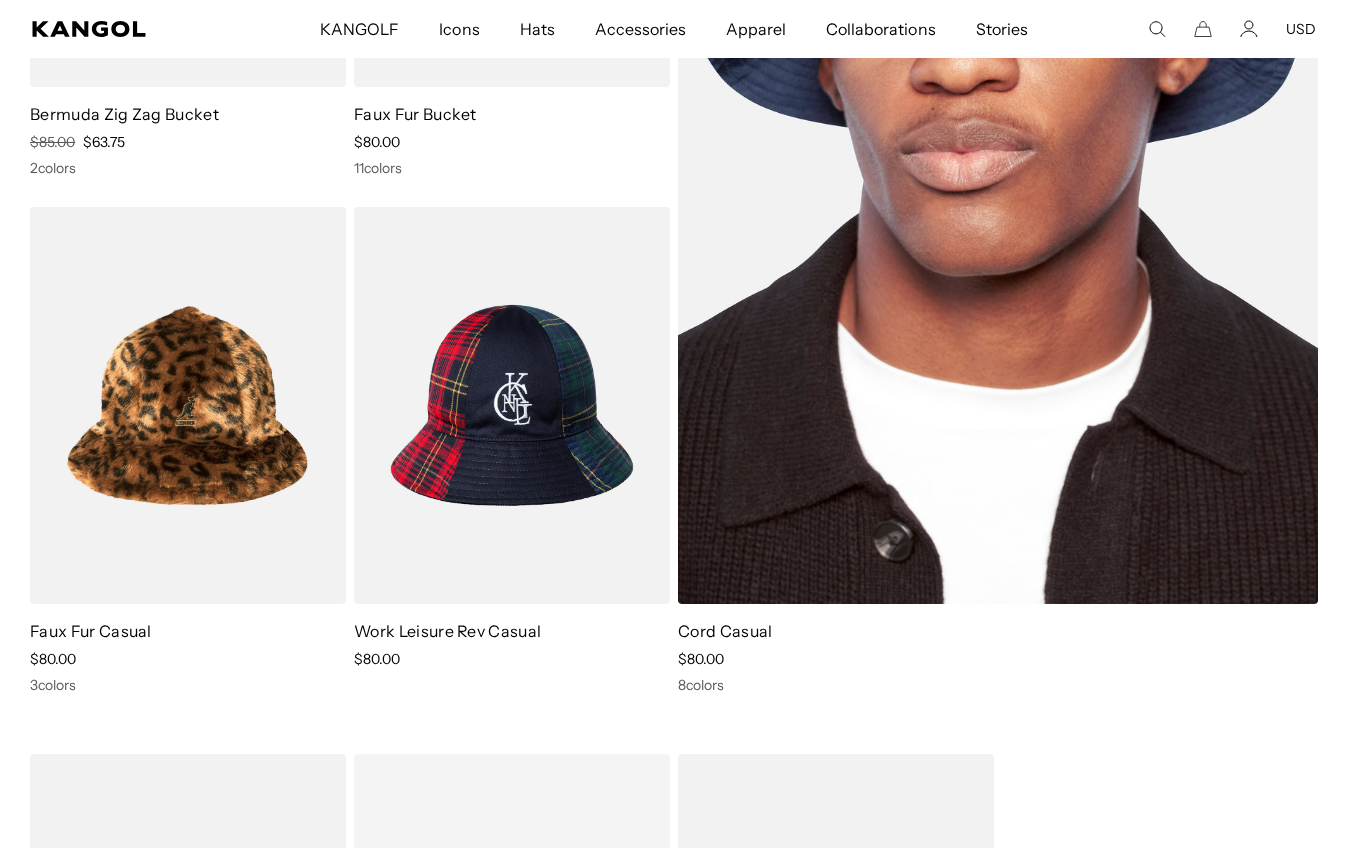 scroll, scrollTop: 0, scrollLeft: 0, axis: both 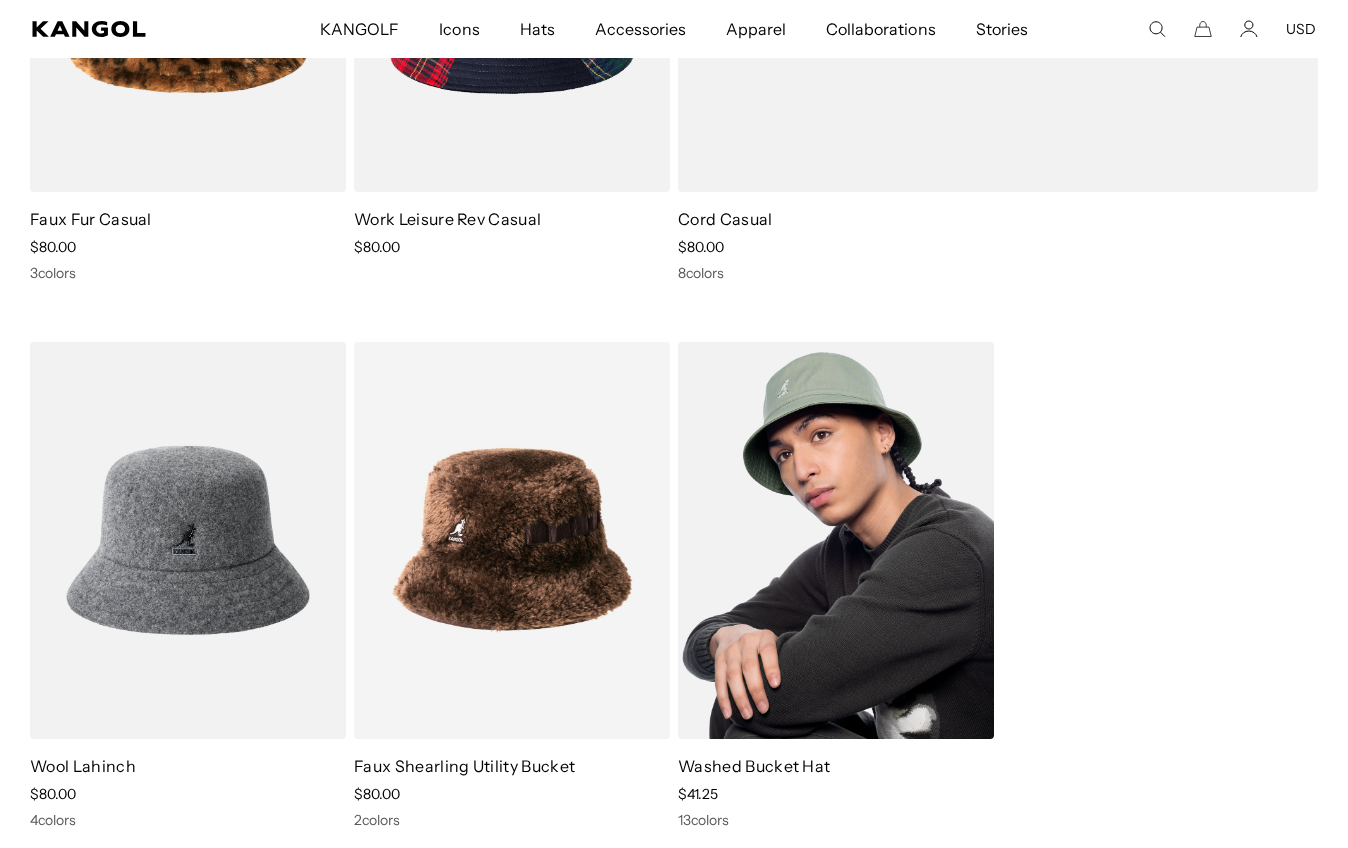 click at bounding box center [836, 540] 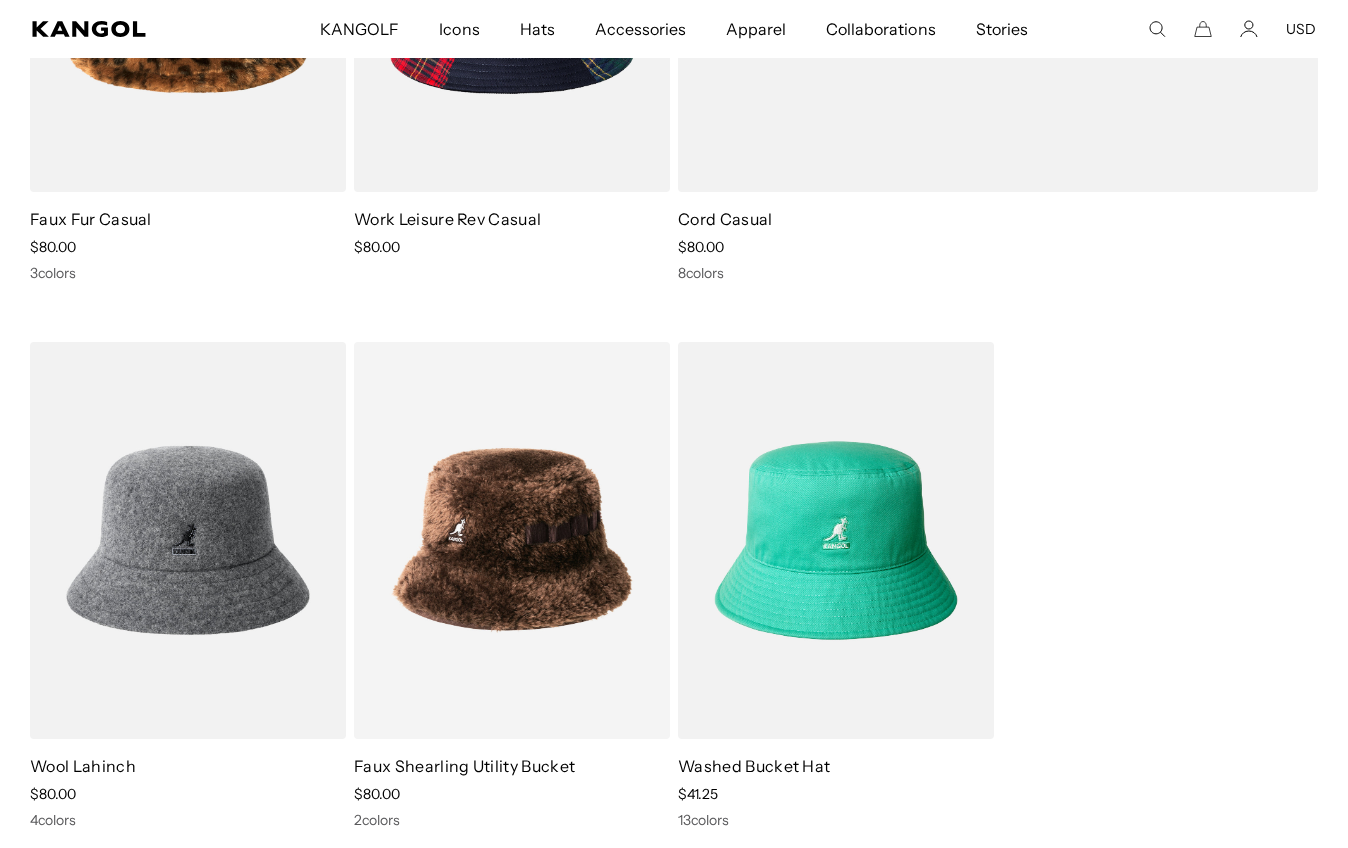 scroll, scrollTop: 0, scrollLeft: 0, axis: both 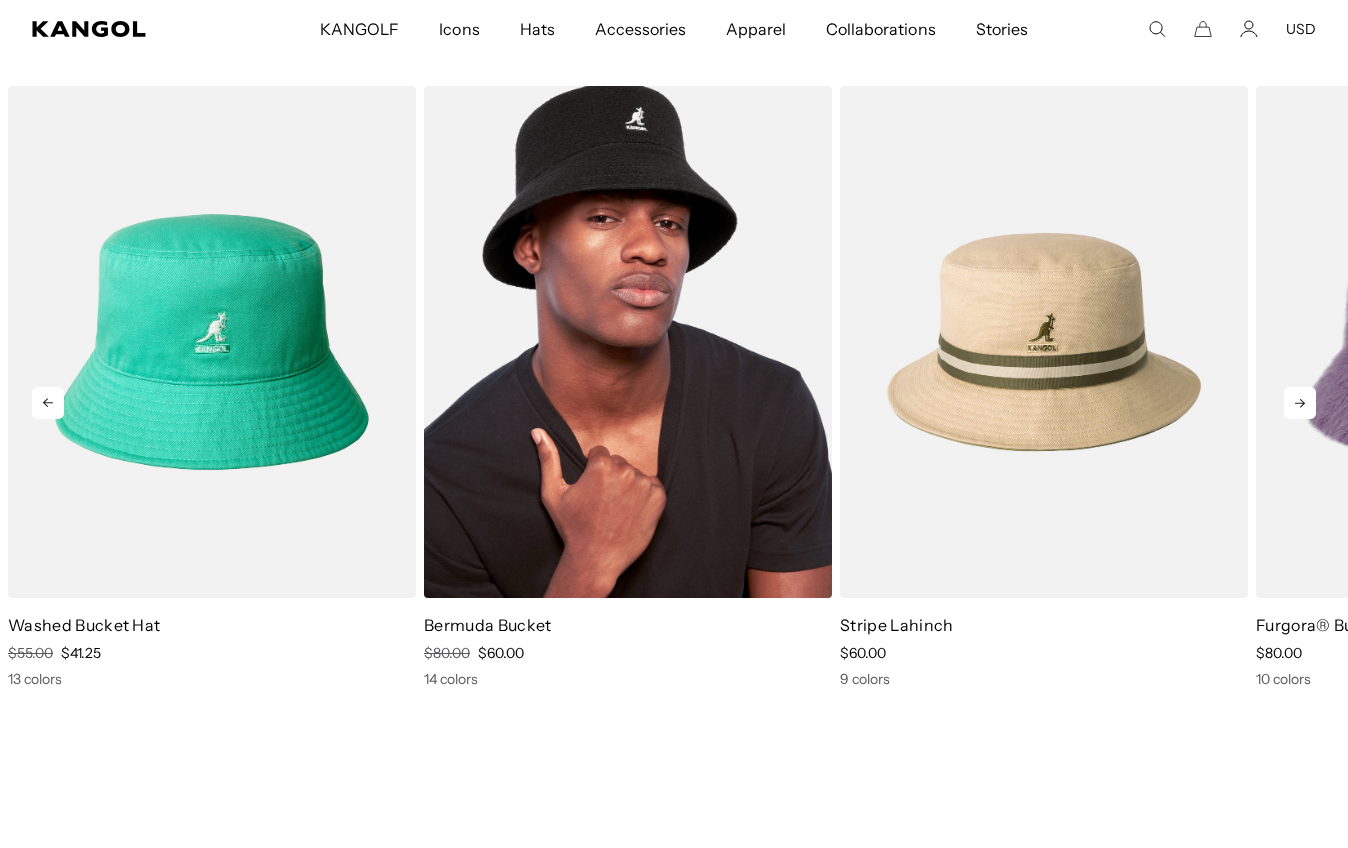 click at bounding box center [628, 342] 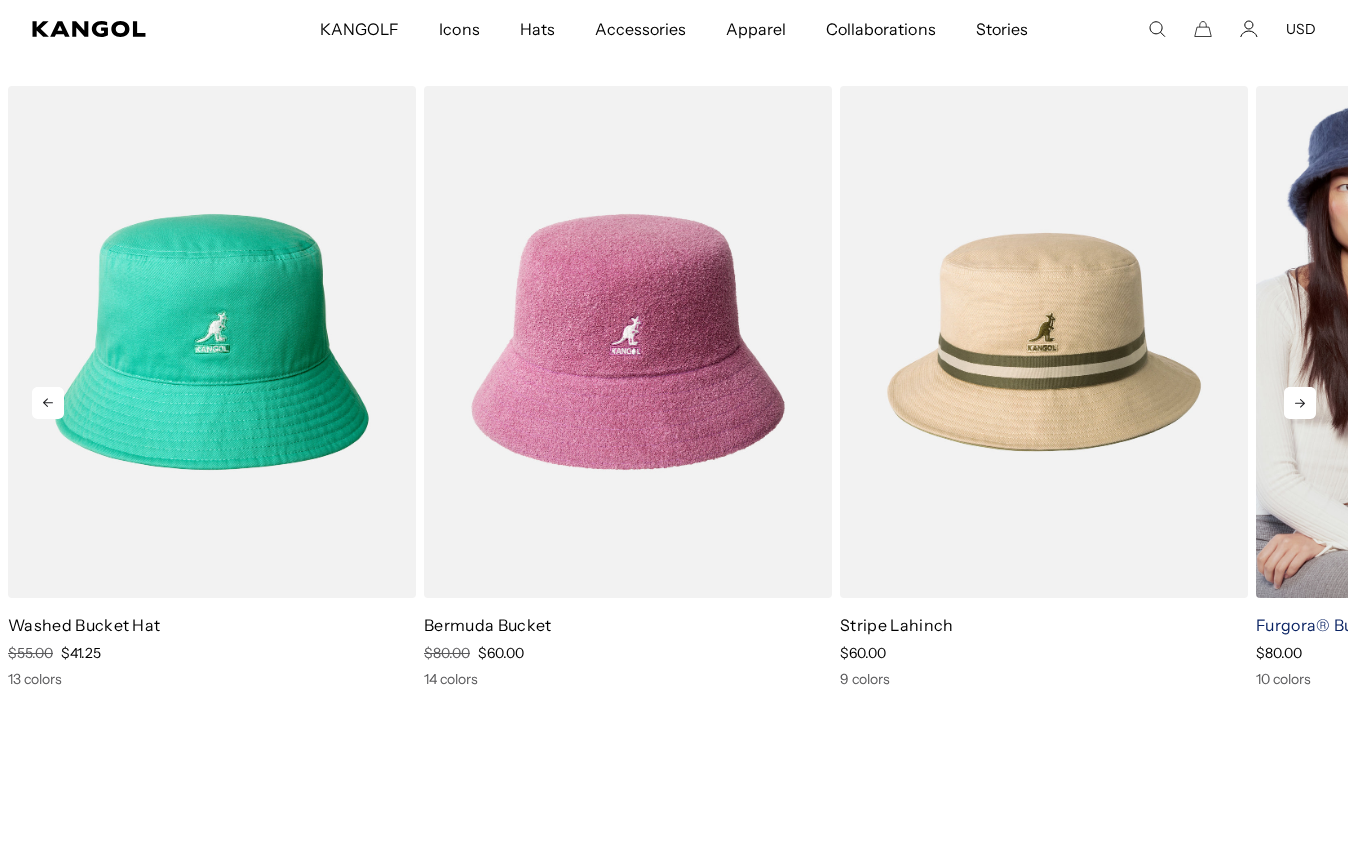 scroll, scrollTop: 0, scrollLeft: 412, axis: horizontal 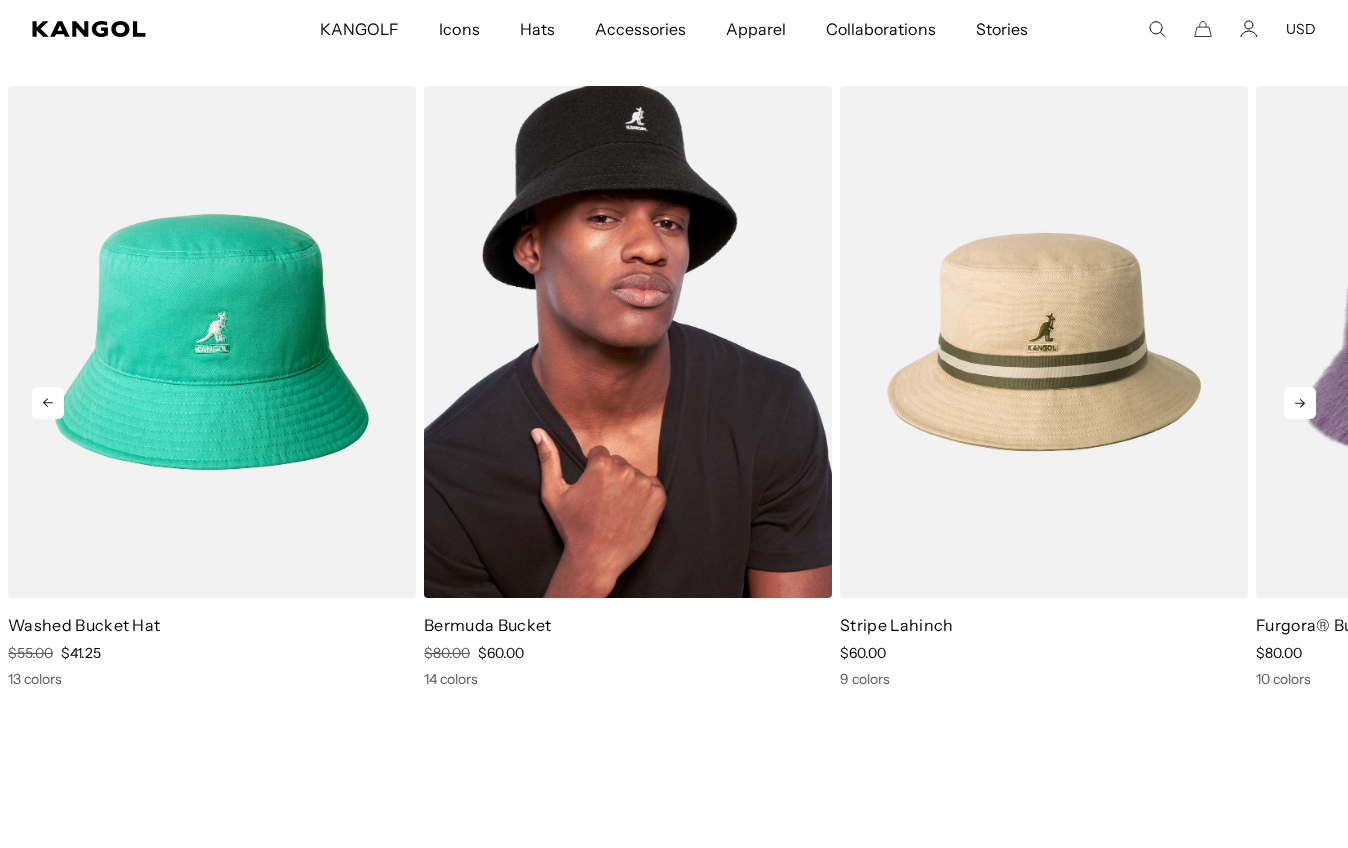 click at bounding box center (628, 342) 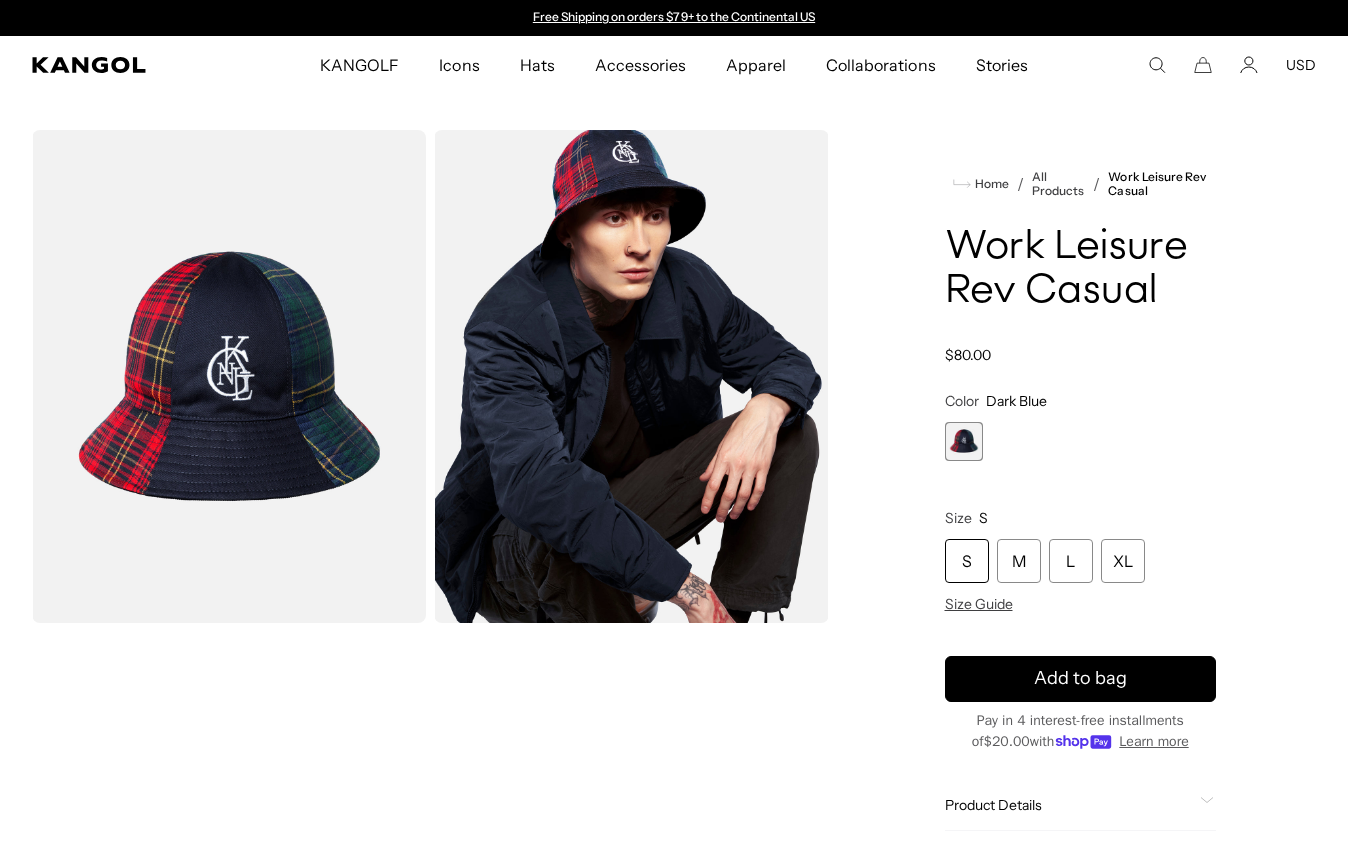 scroll, scrollTop: 0, scrollLeft: 0, axis: both 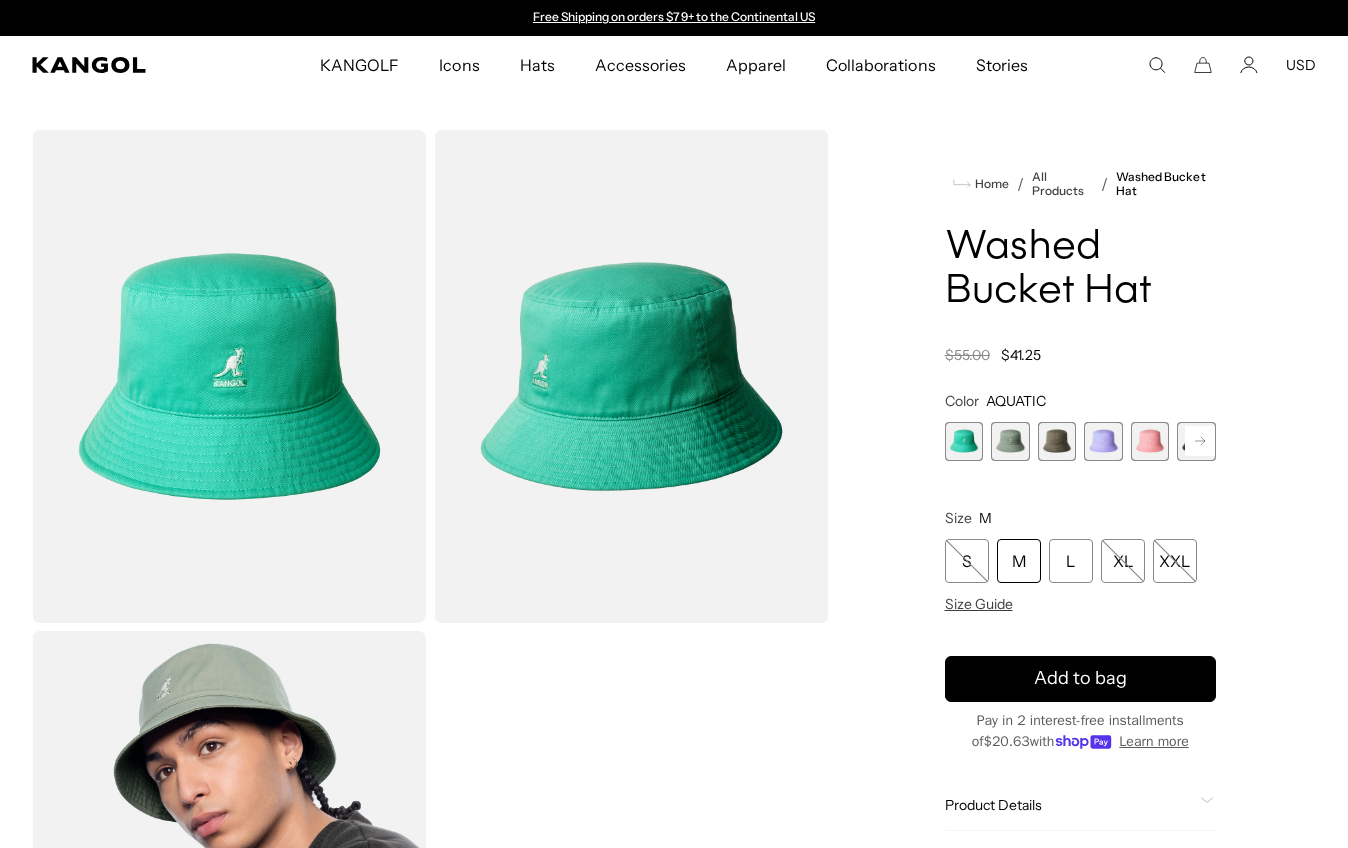 click at bounding box center (1057, 441) 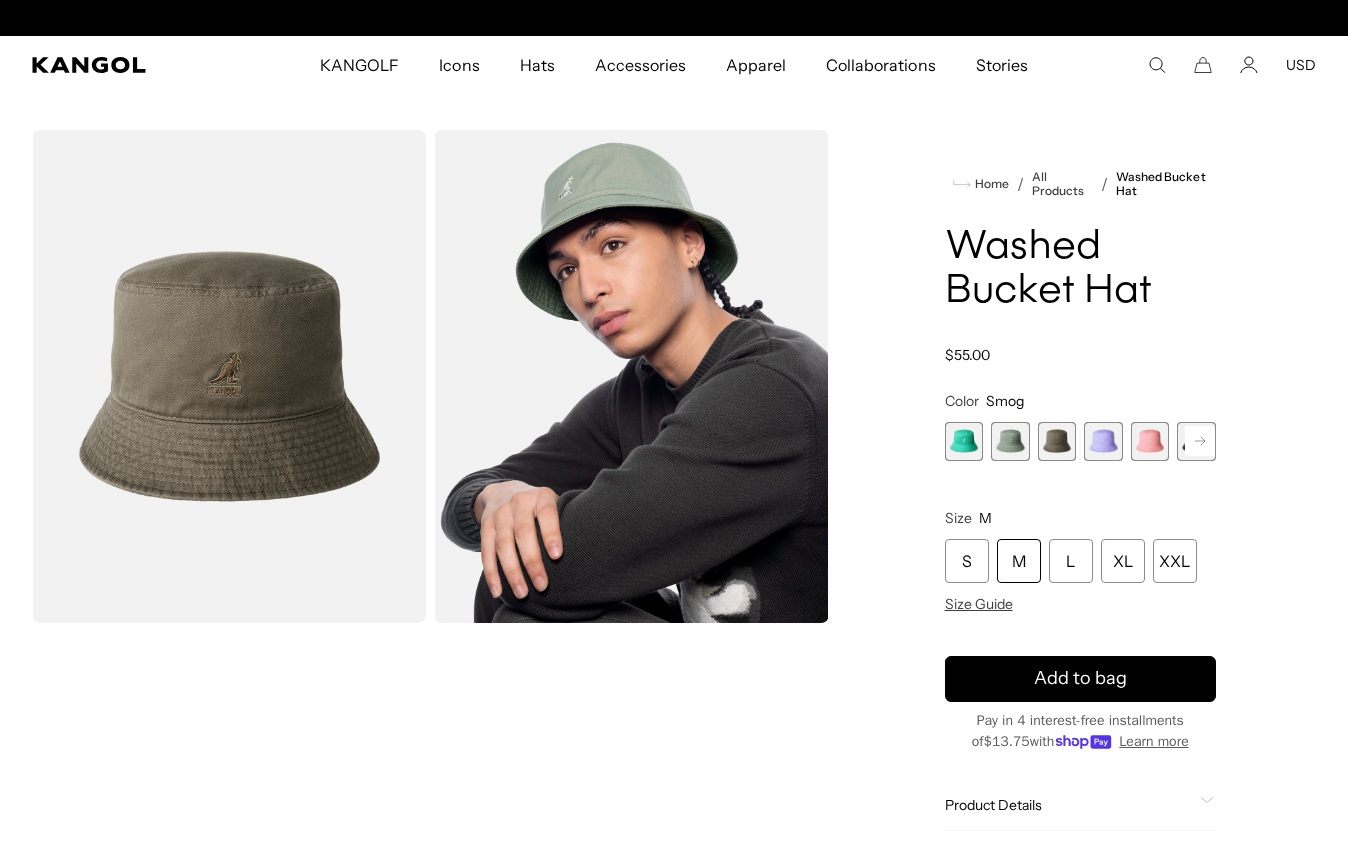 scroll, scrollTop: 0, scrollLeft: 0, axis: both 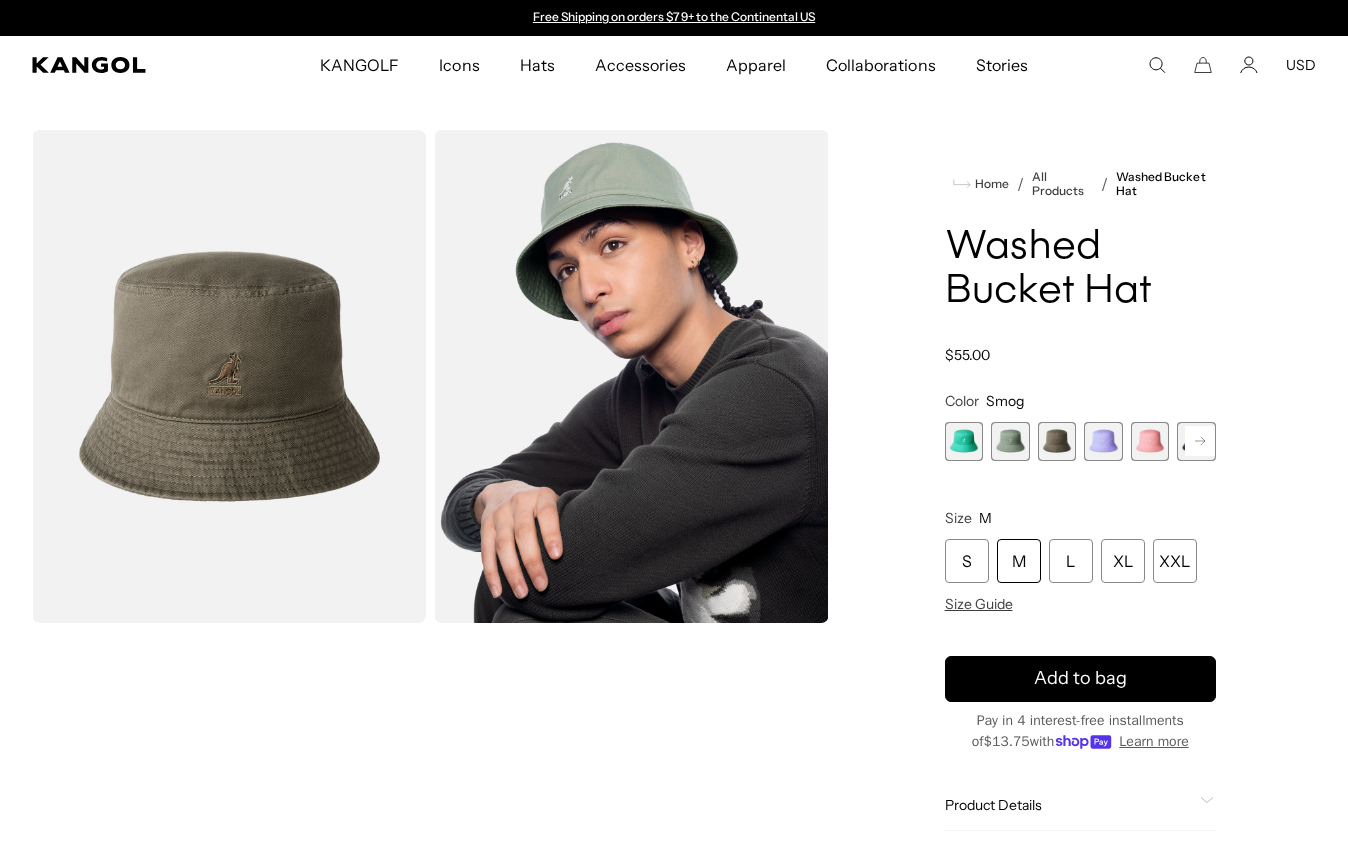 click 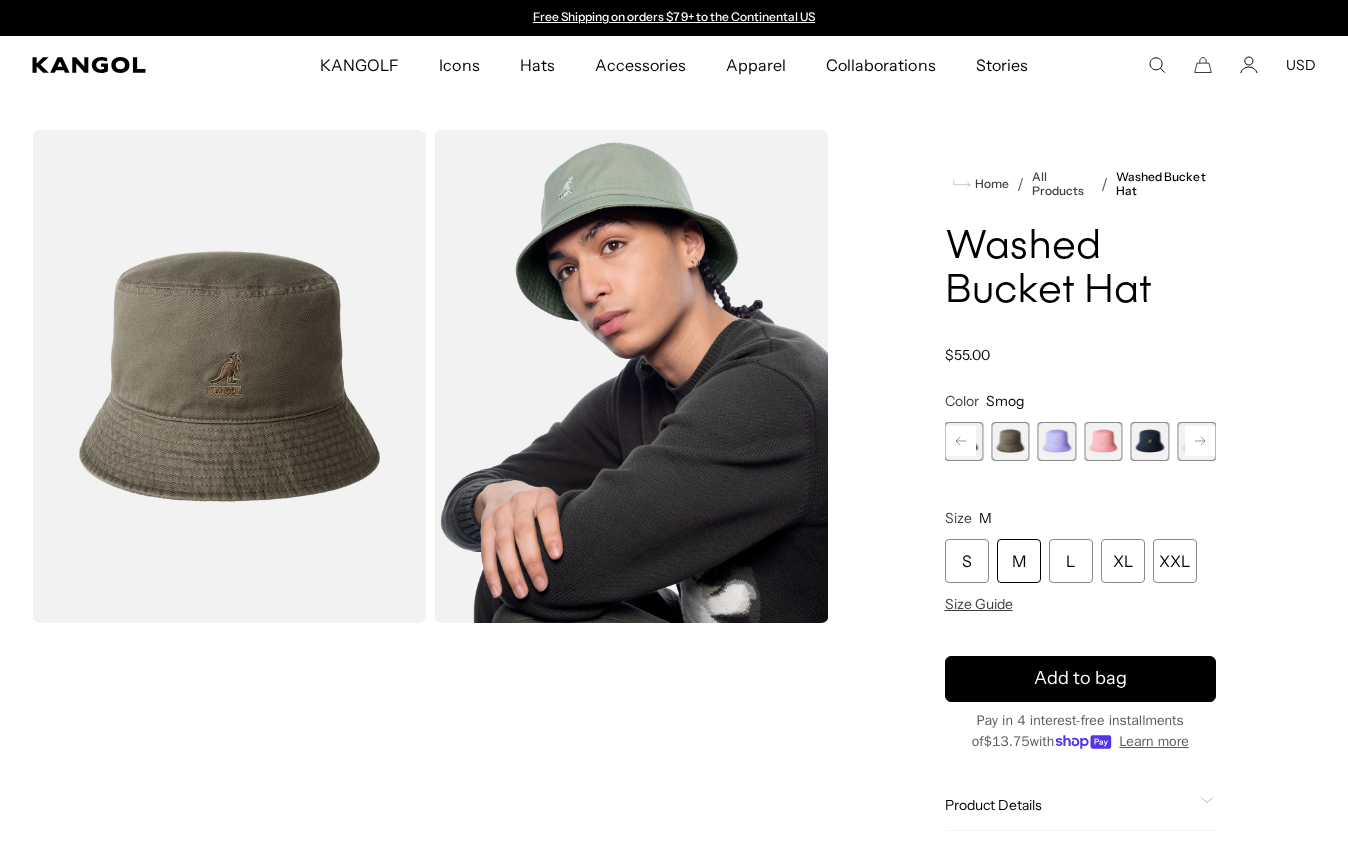click at bounding box center [1150, 441] 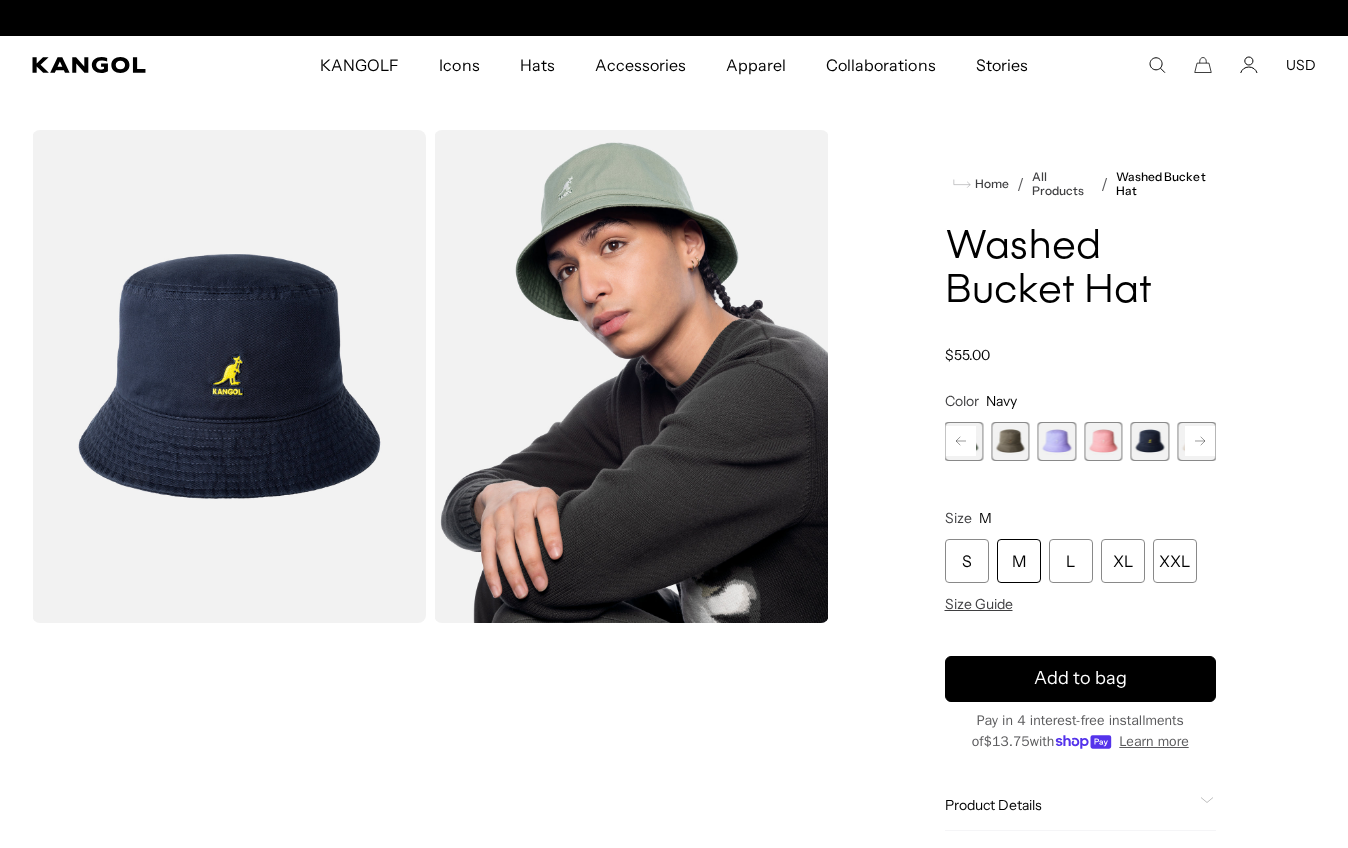 scroll, scrollTop: 0, scrollLeft: 412, axis: horizontal 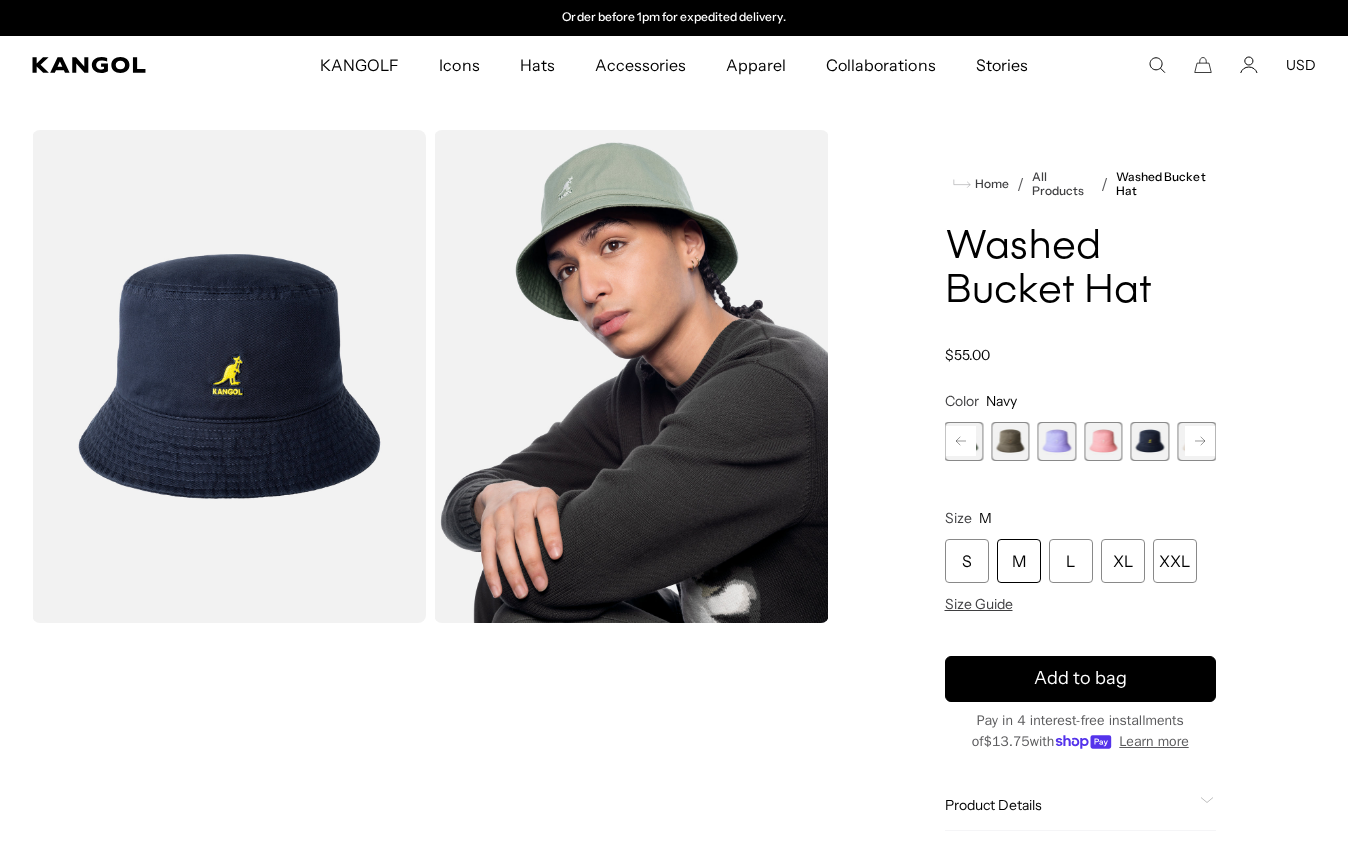 click 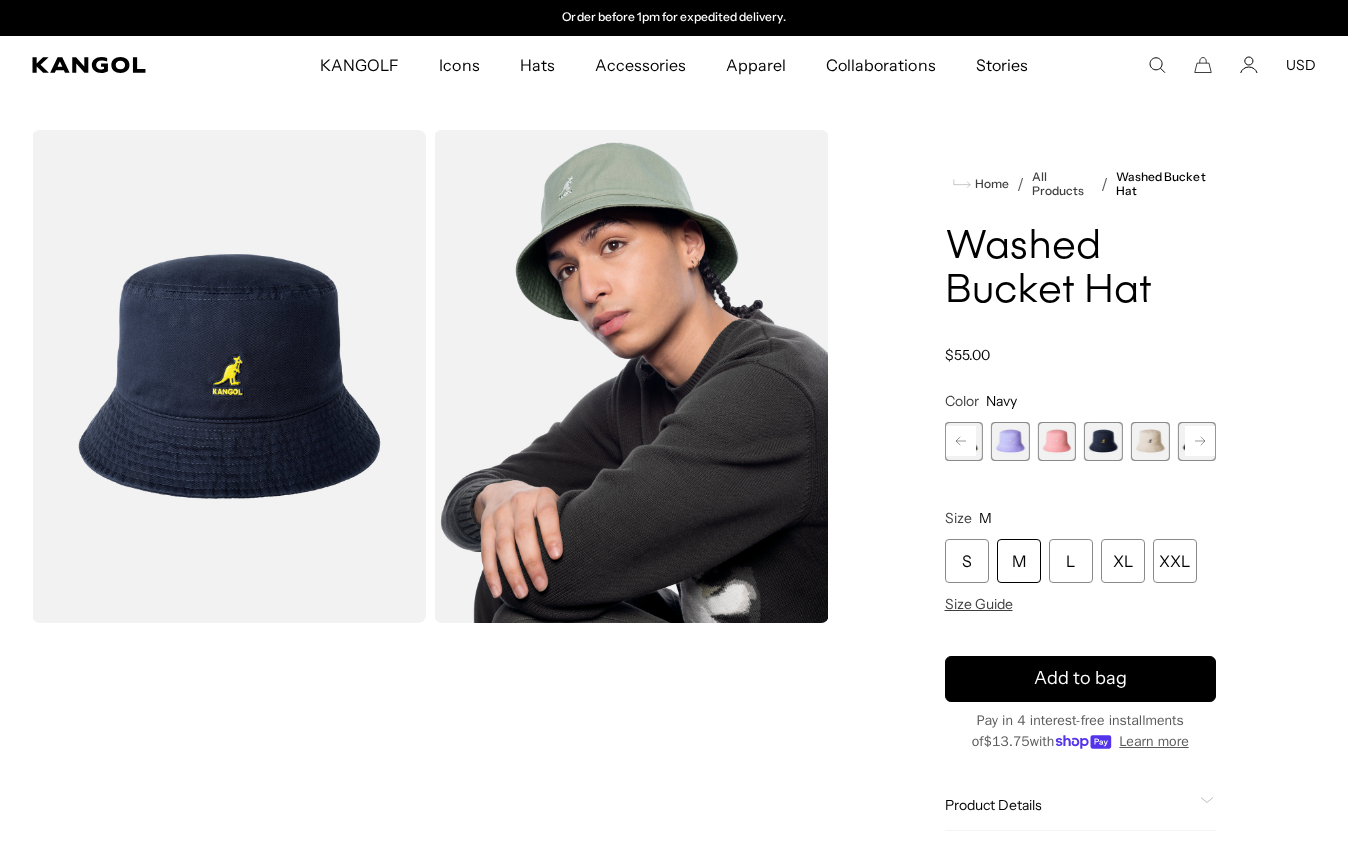 click at bounding box center [1150, 441] 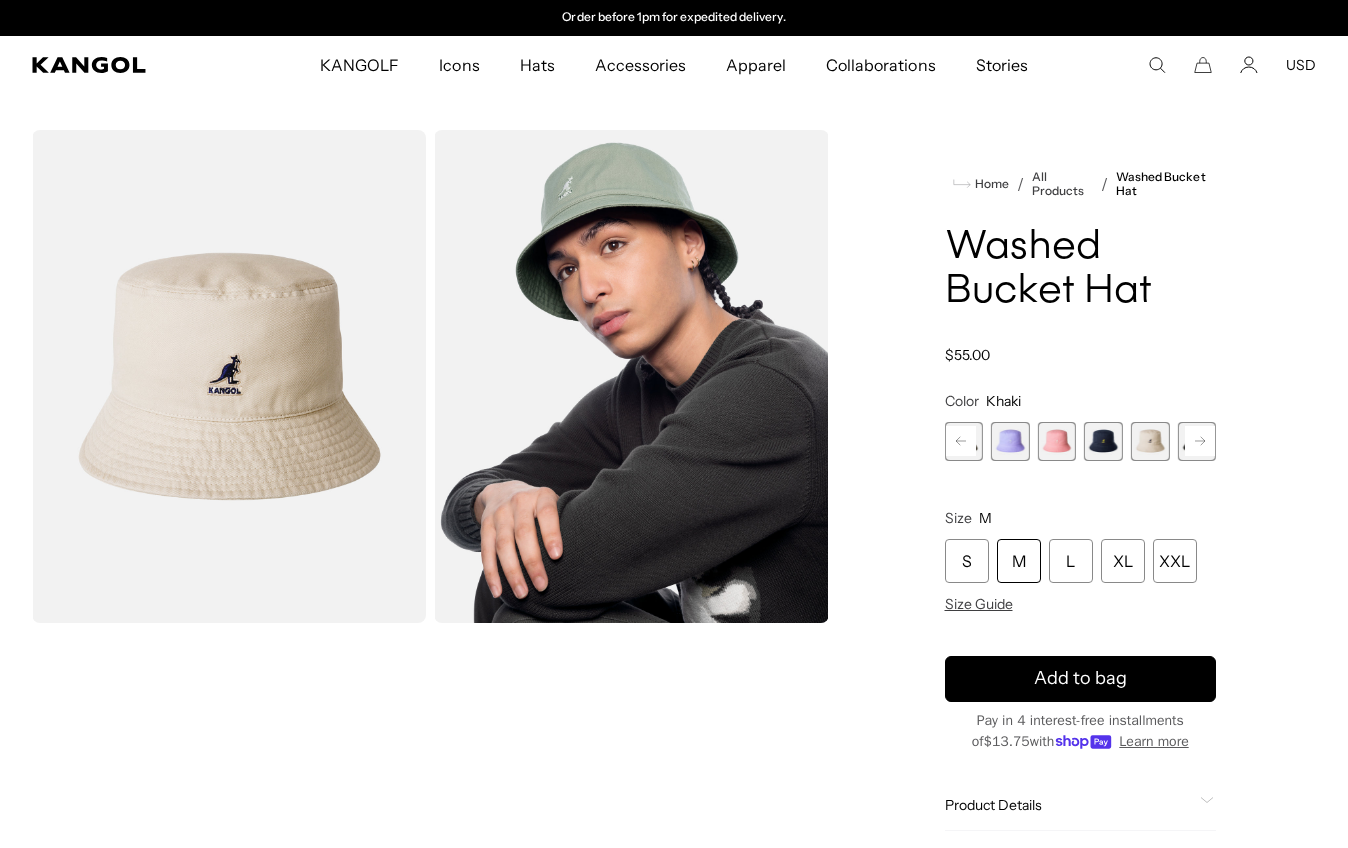click 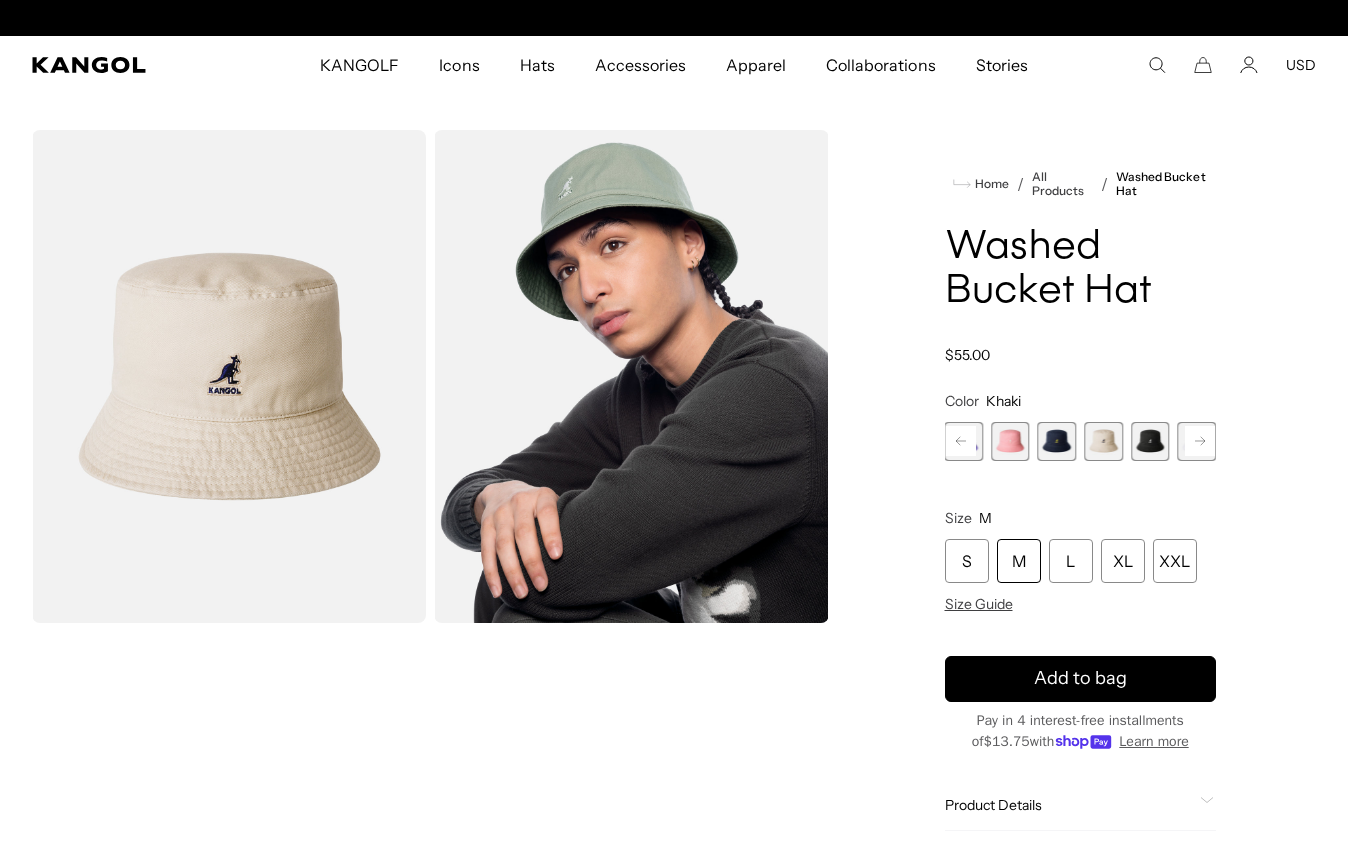 scroll, scrollTop: 0, scrollLeft: 0, axis: both 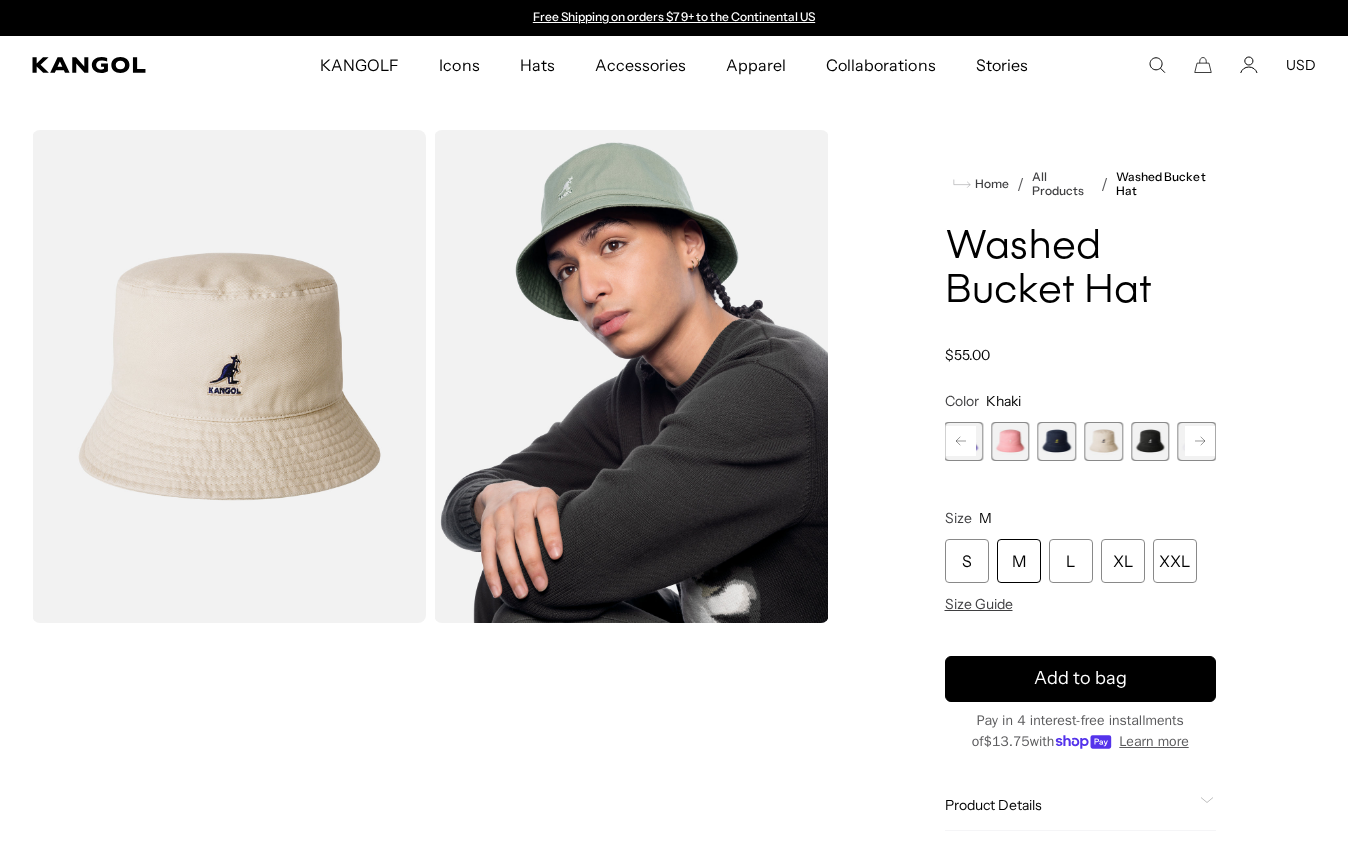 click at bounding box center (1150, 441) 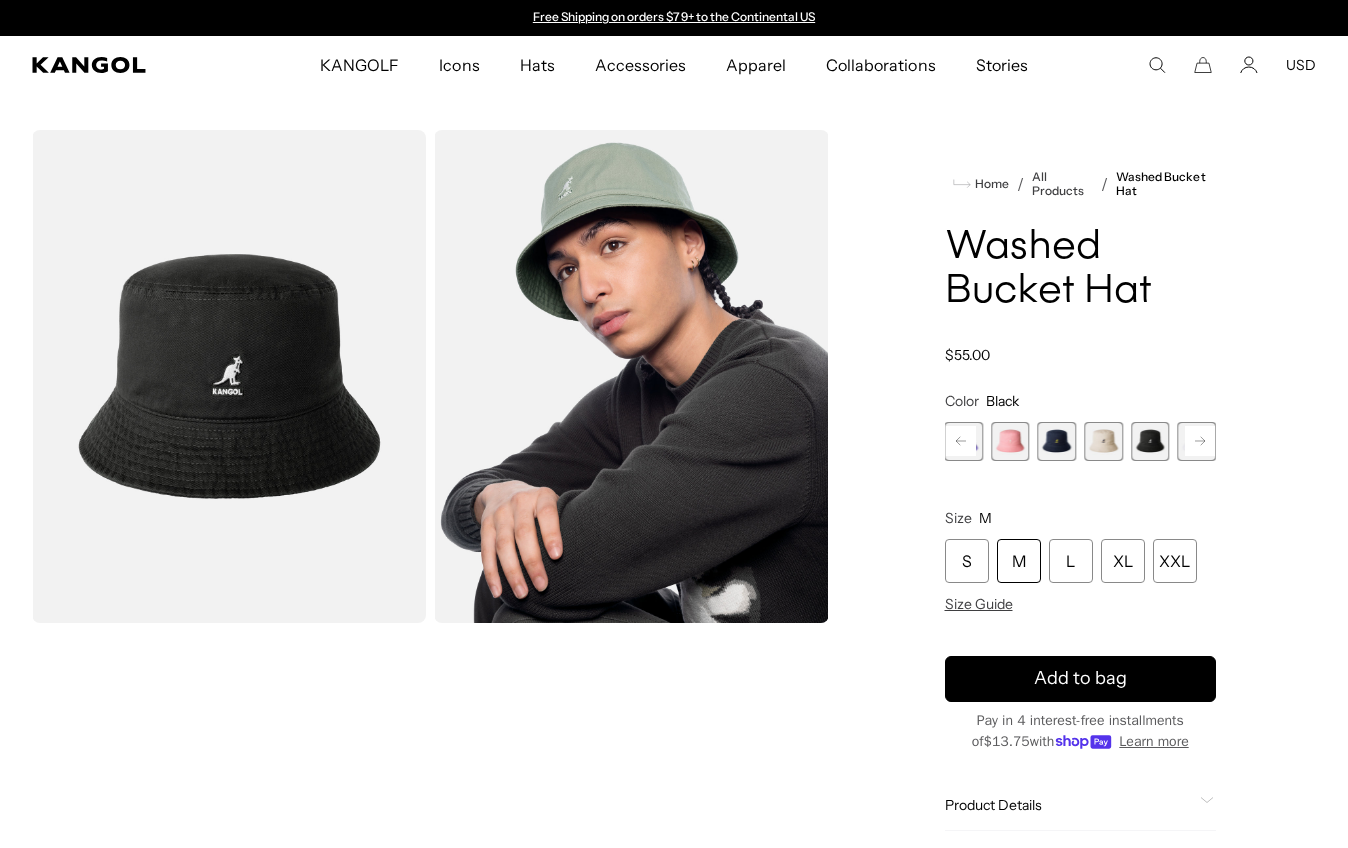 click 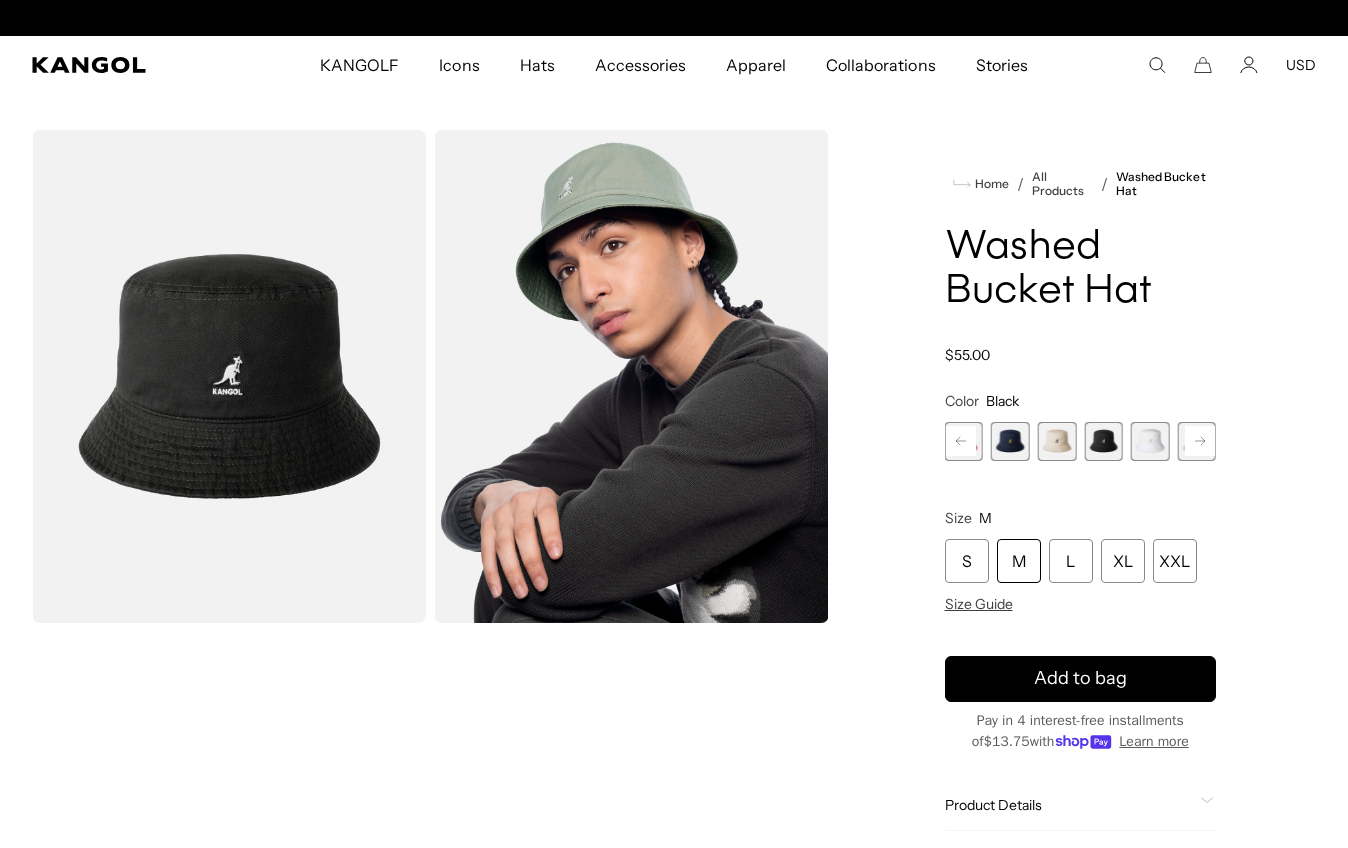 scroll, scrollTop: 0, scrollLeft: 412, axis: horizontal 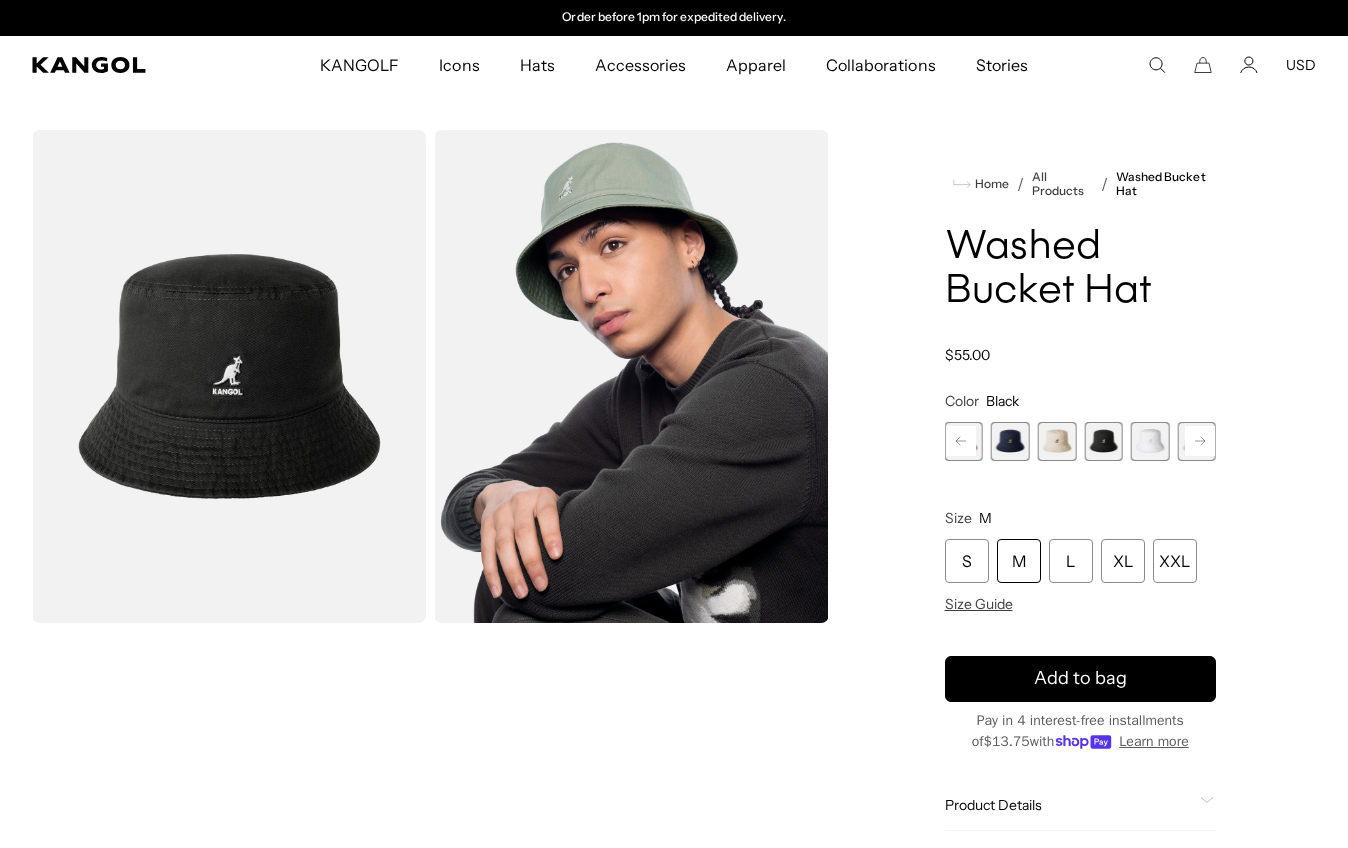 click at bounding box center [1150, 441] 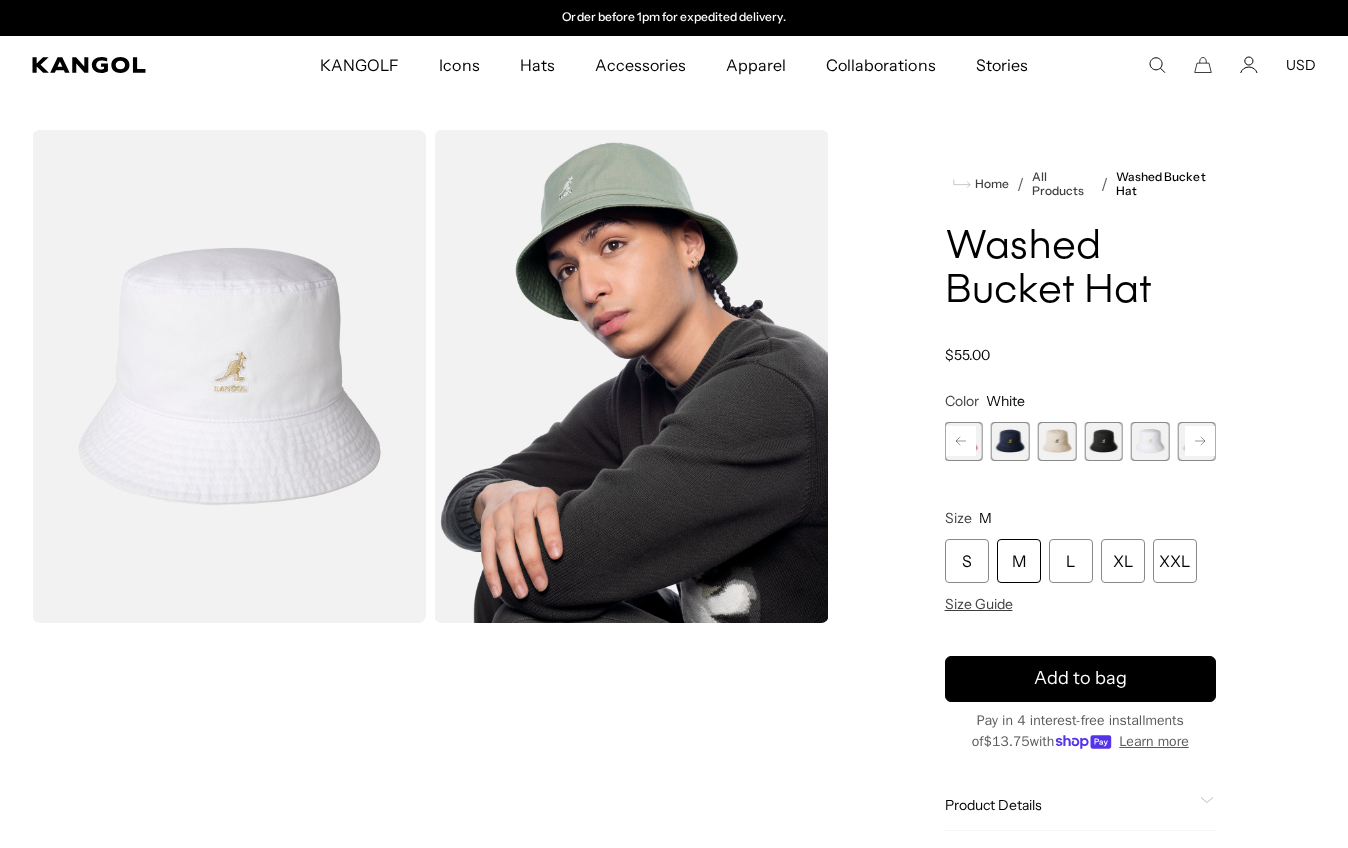 click 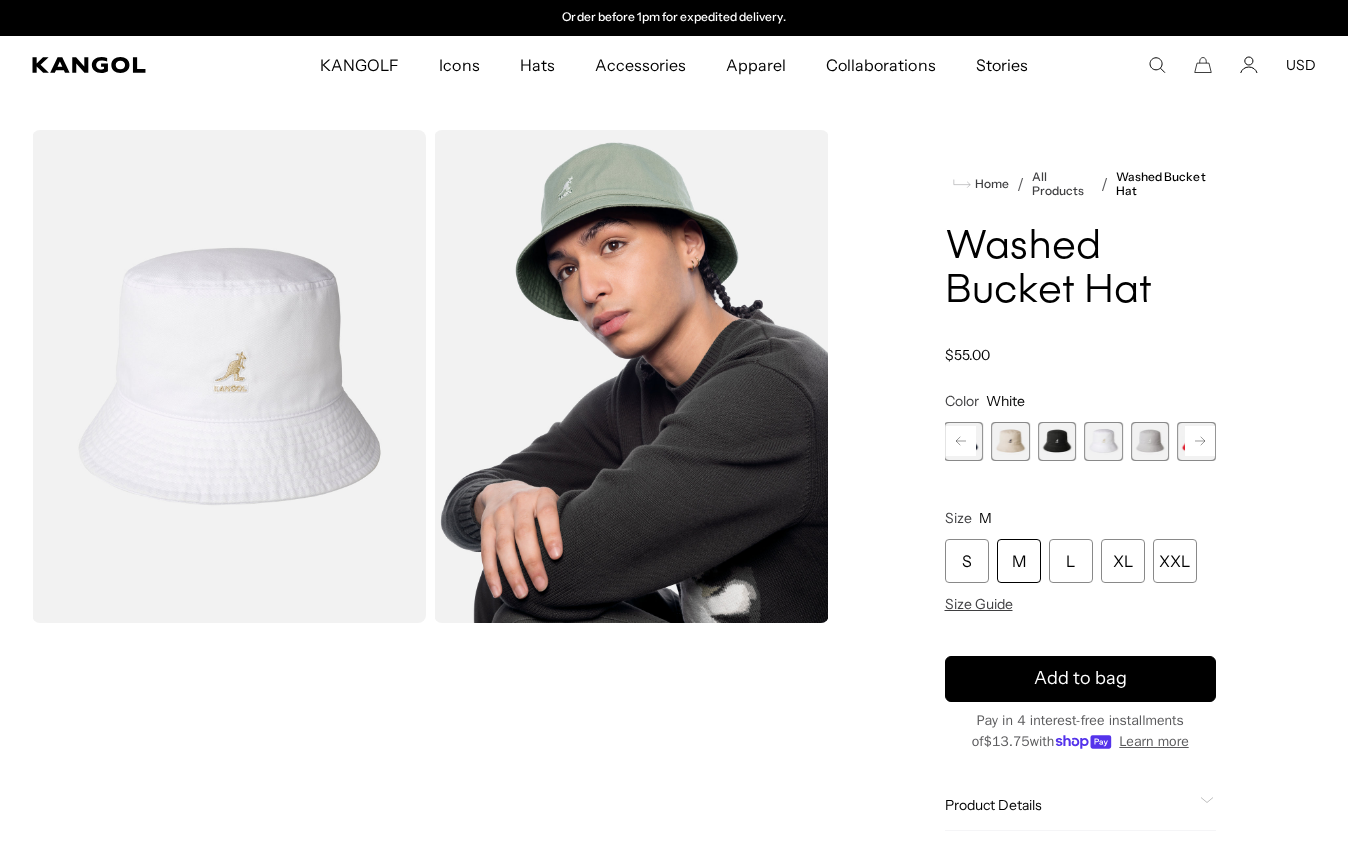 click at bounding box center [1150, 441] 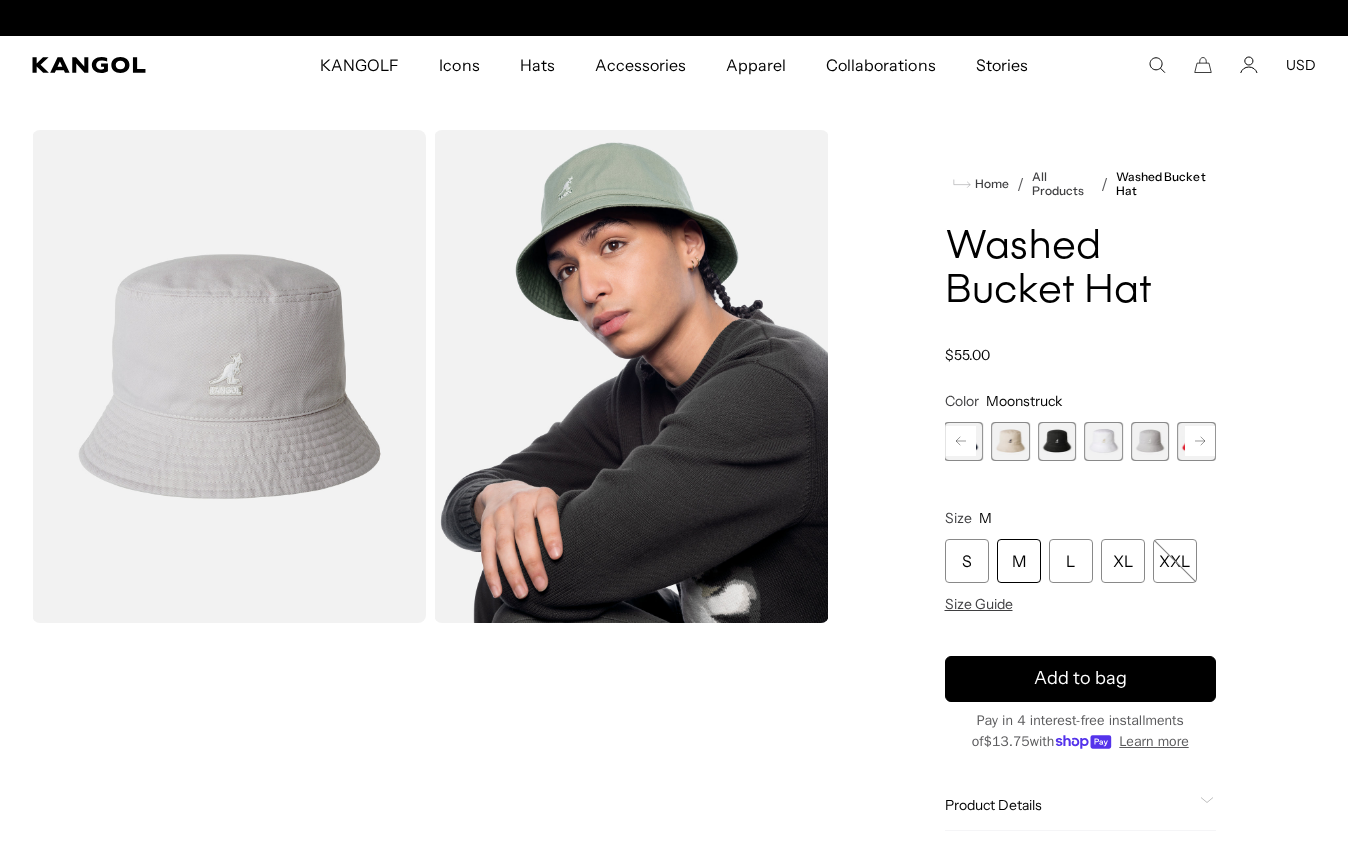 scroll, scrollTop: 0, scrollLeft: 0, axis: both 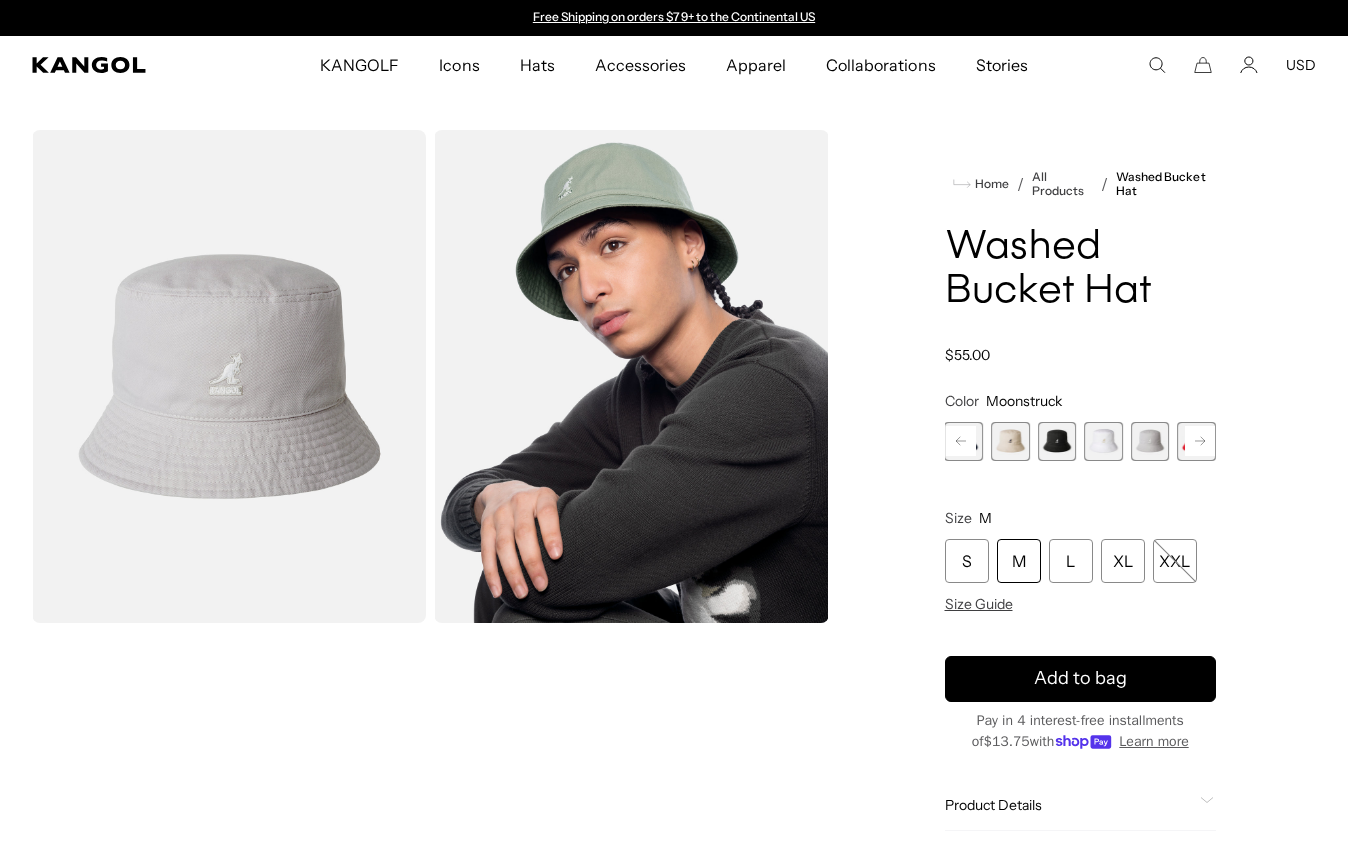 click 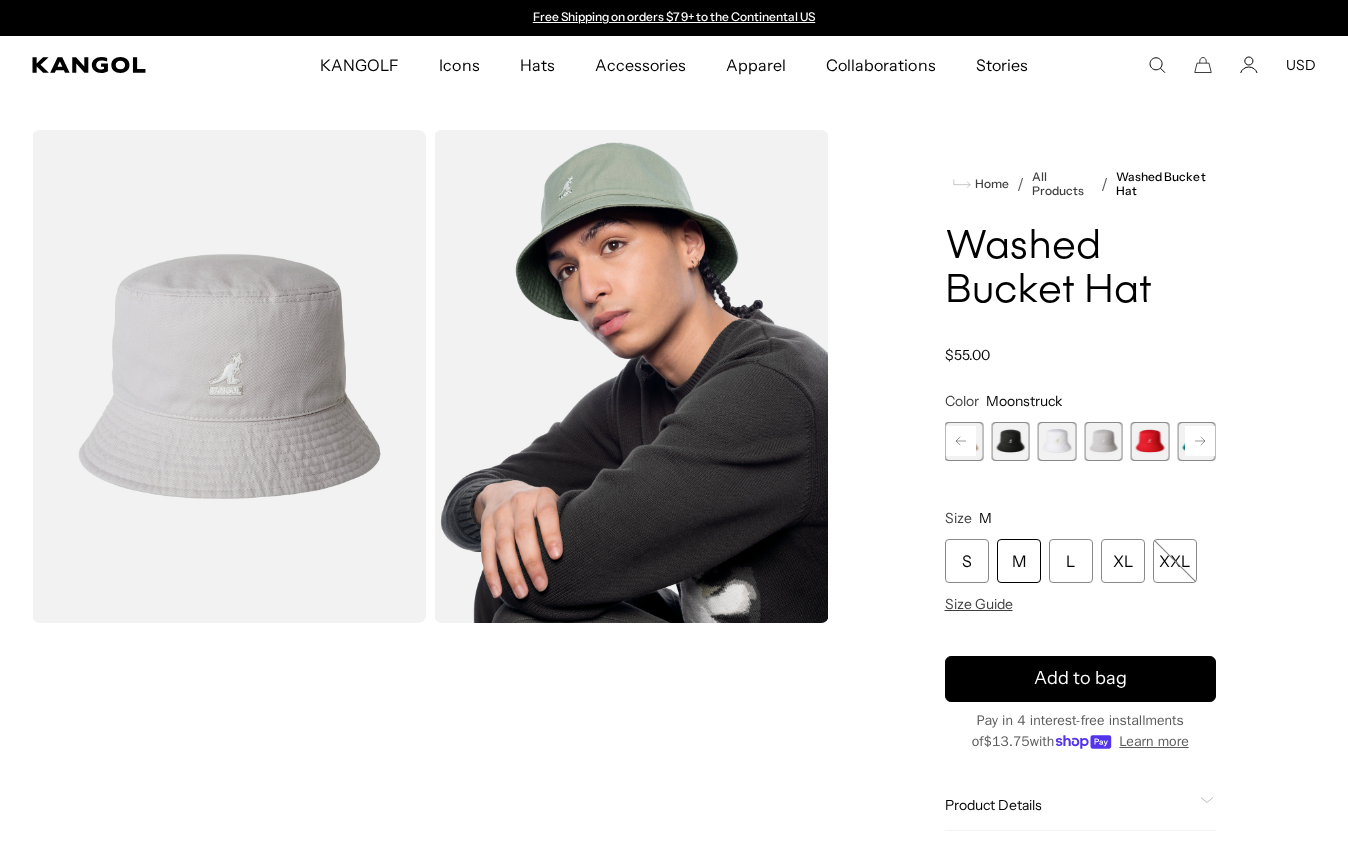 click at bounding box center (1150, 441) 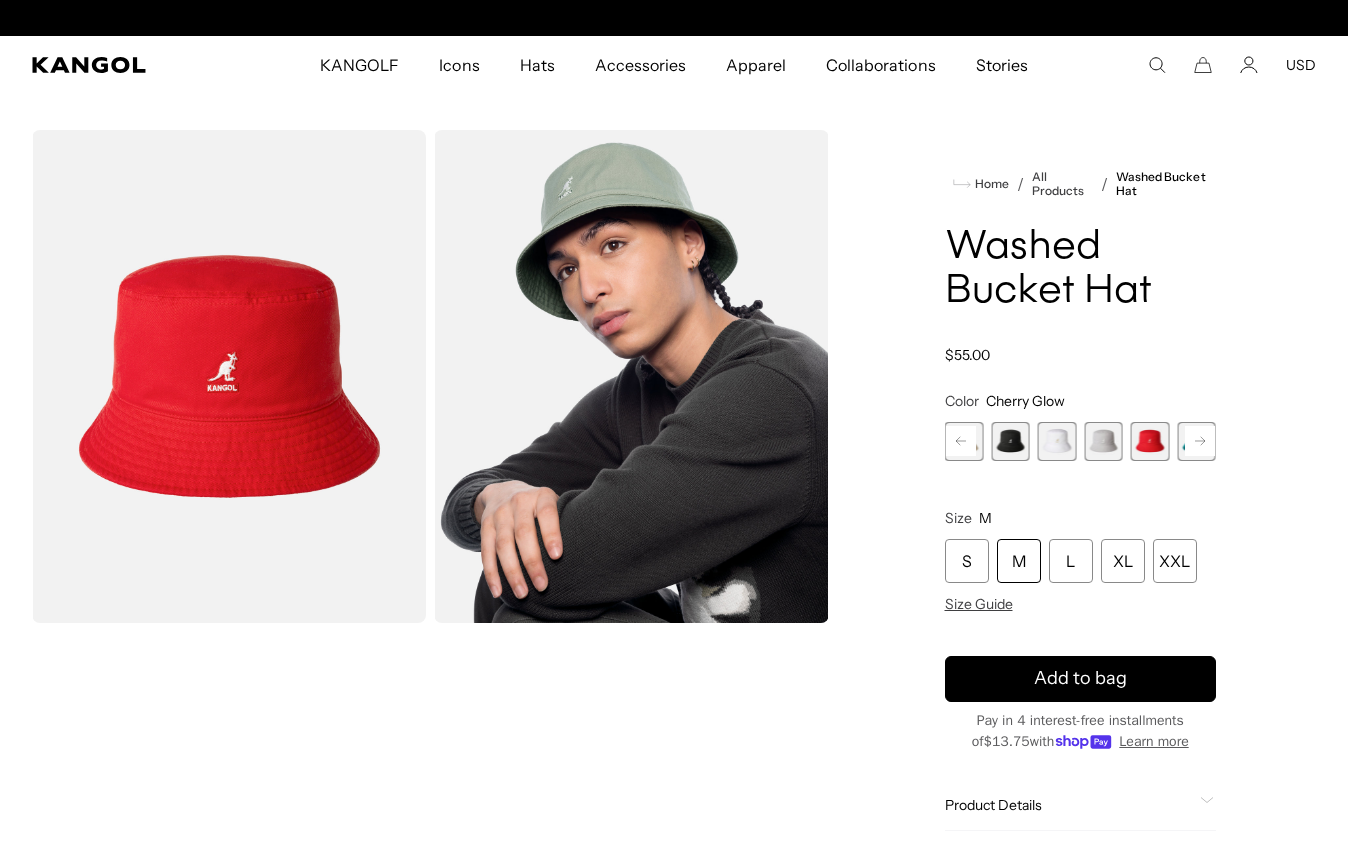 scroll, scrollTop: 0, scrollLeft: 412, axis: horizontal 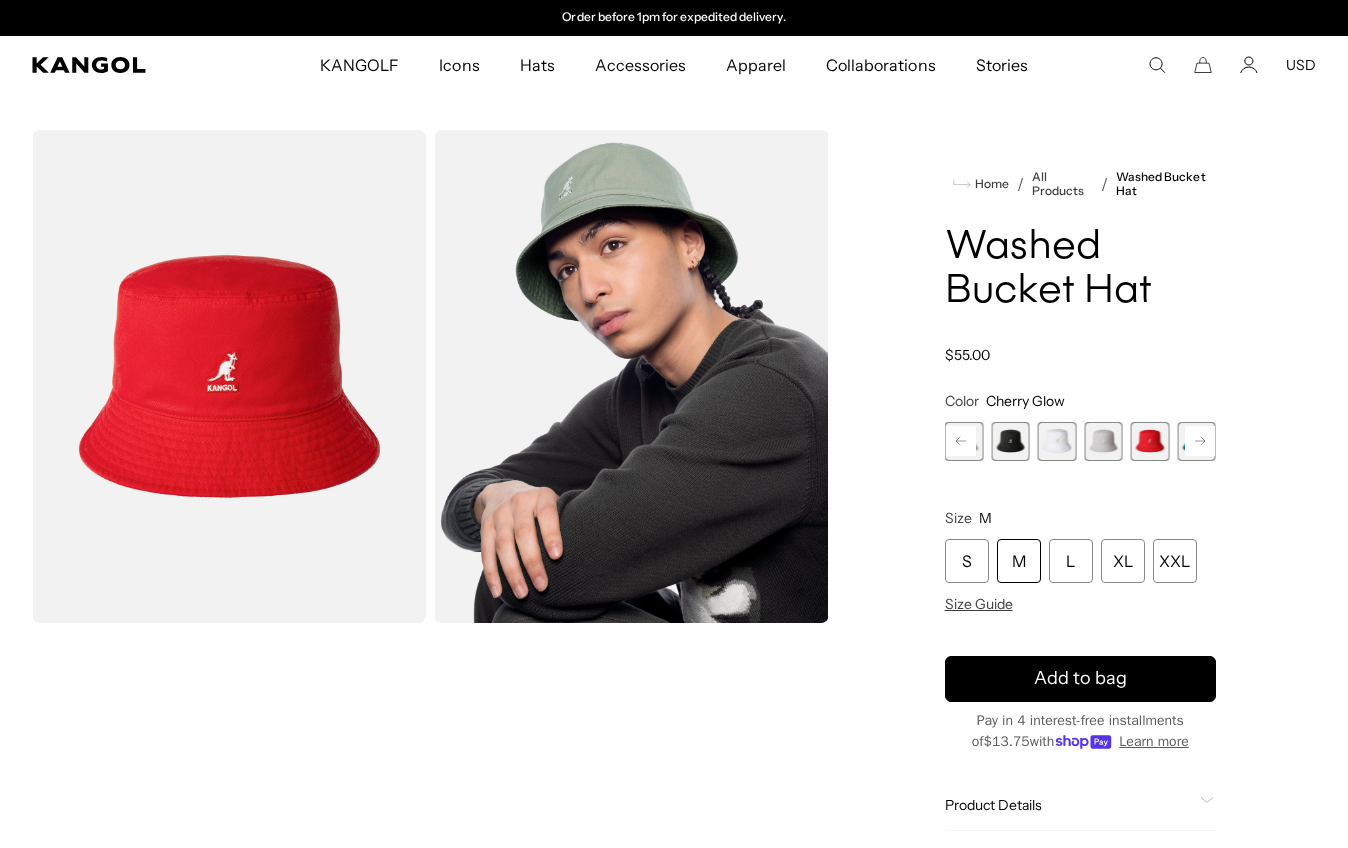 click 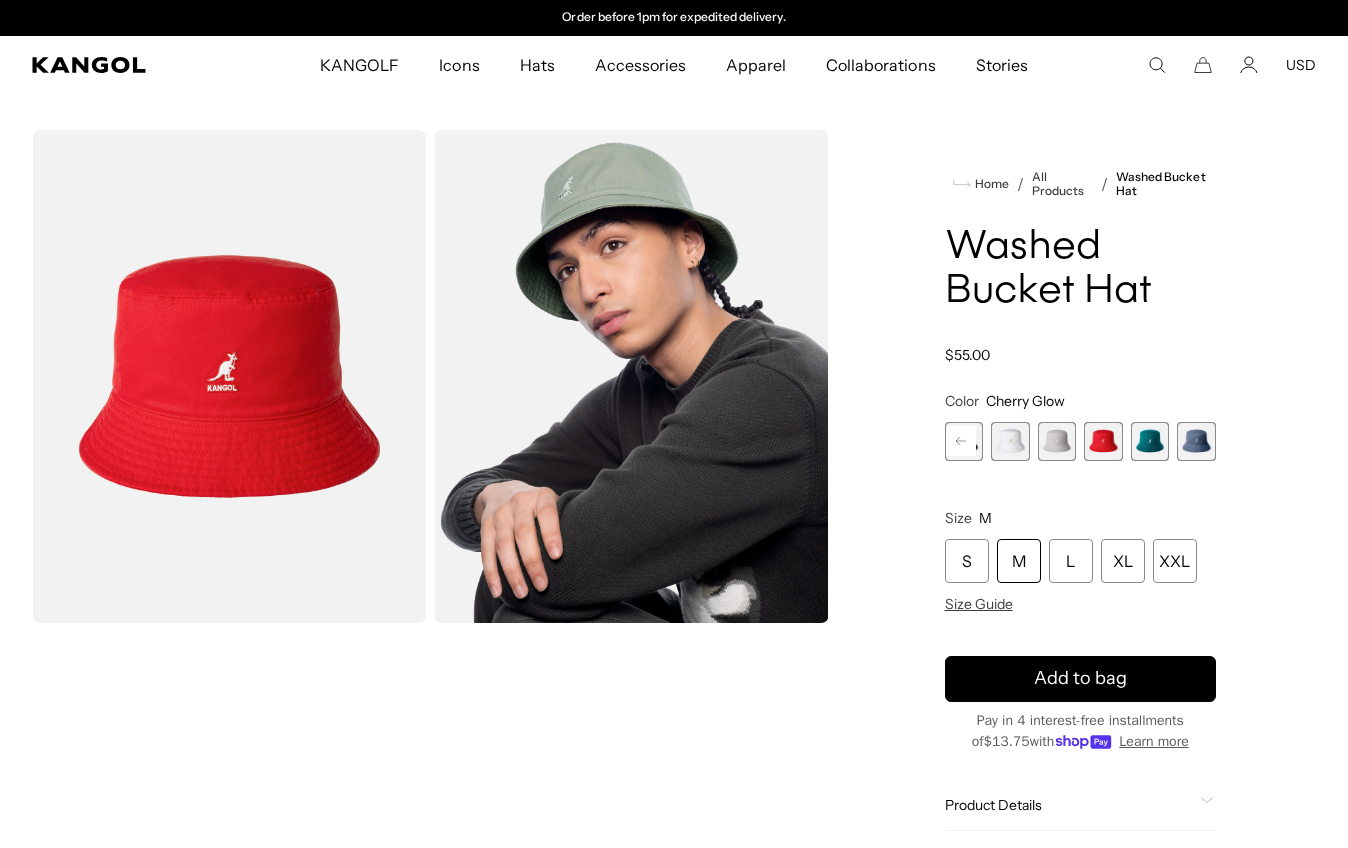 click at bounding box center (1150, 441) 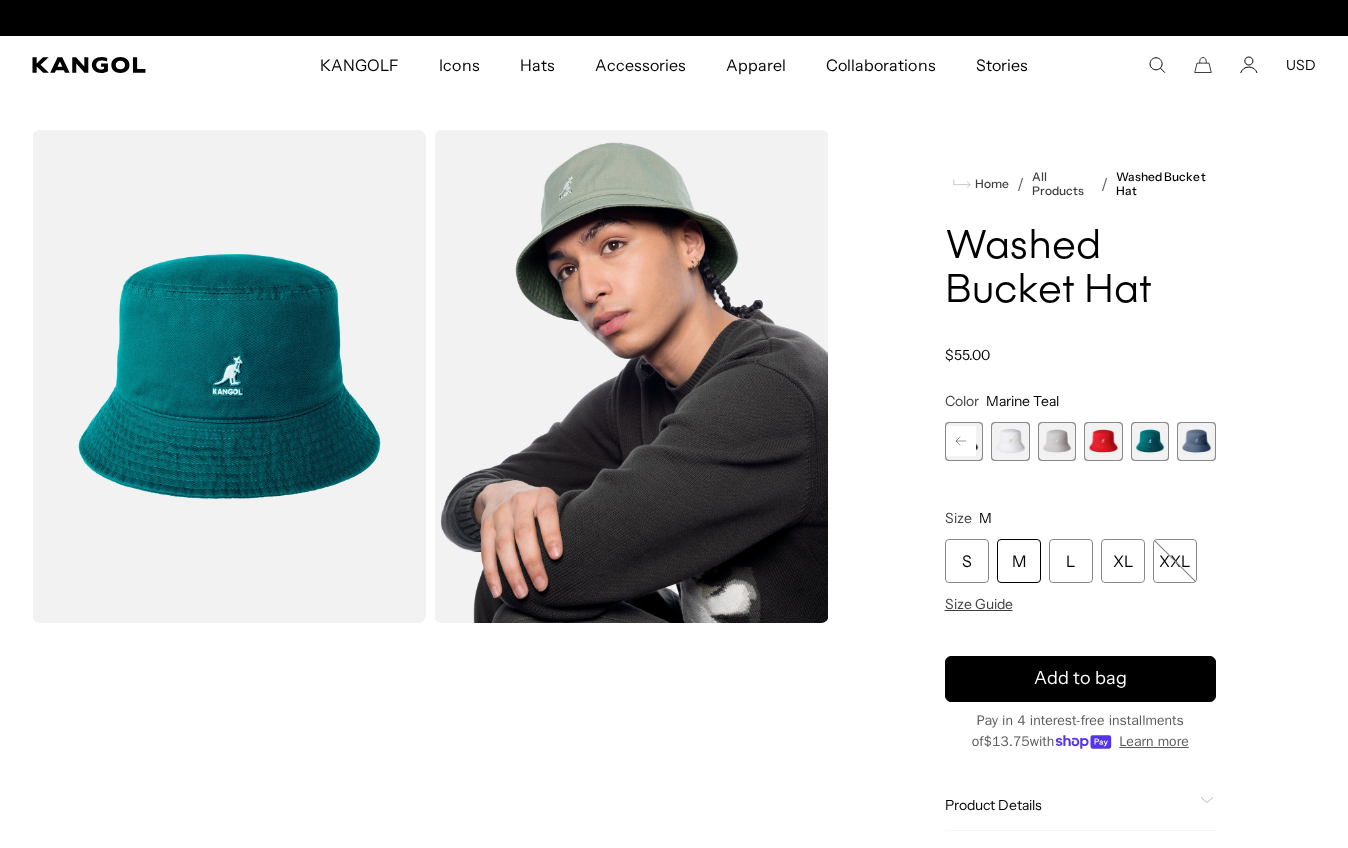 scroll, scrollTop: 0, scrollLeft: 0, axis: both 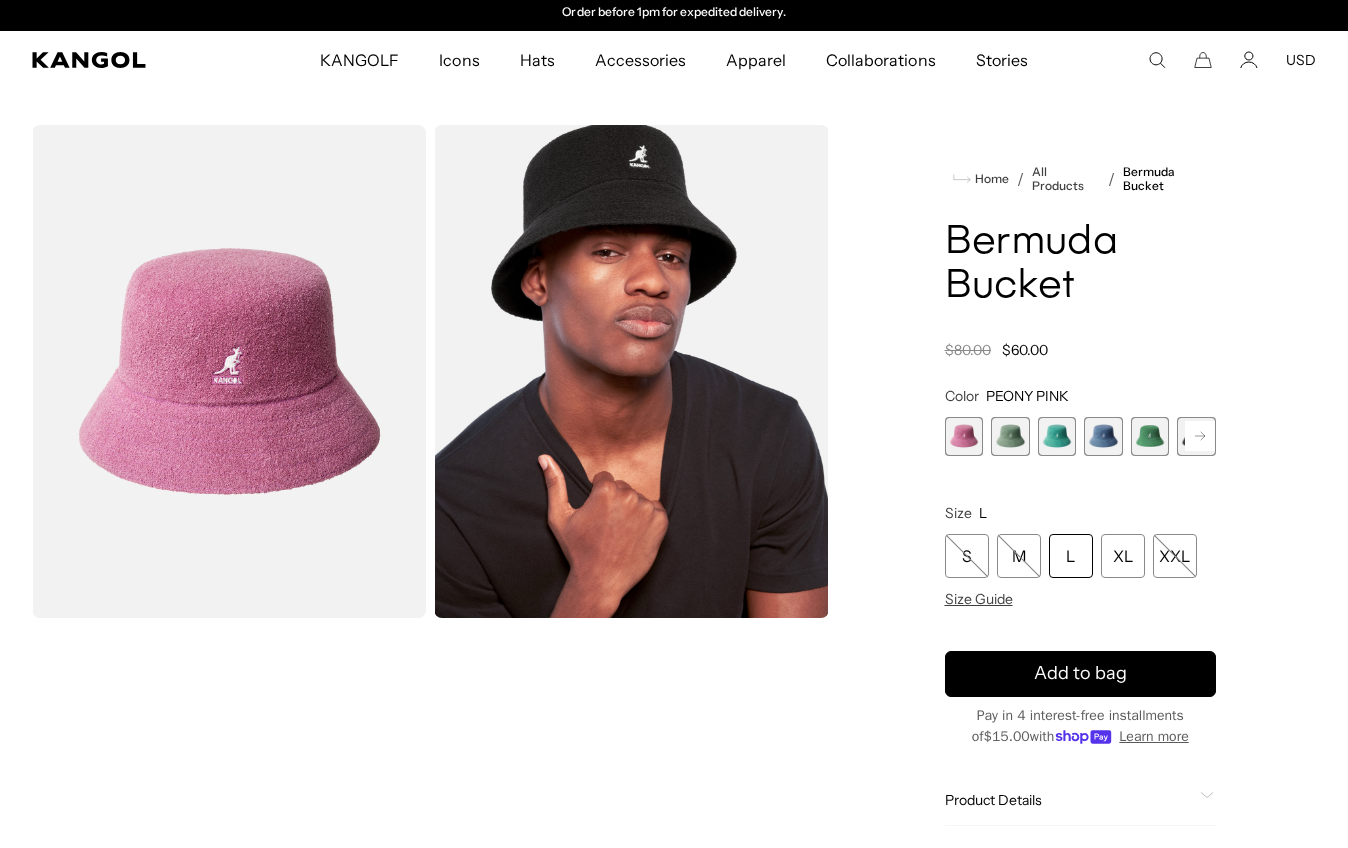 click at bounding box center [1150, 436] 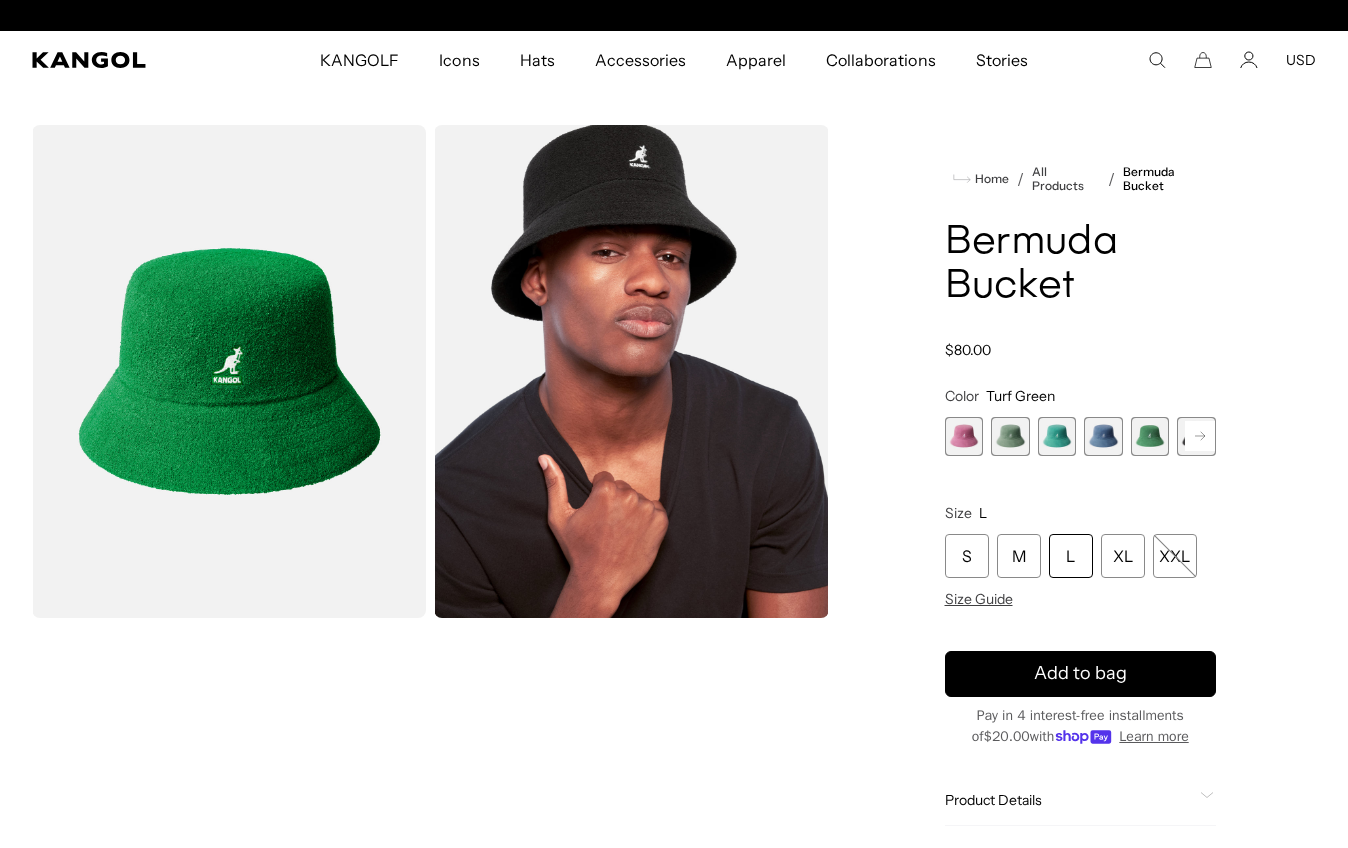 scroll, scrollTop: 0, scrollLeft: 0, axis: both 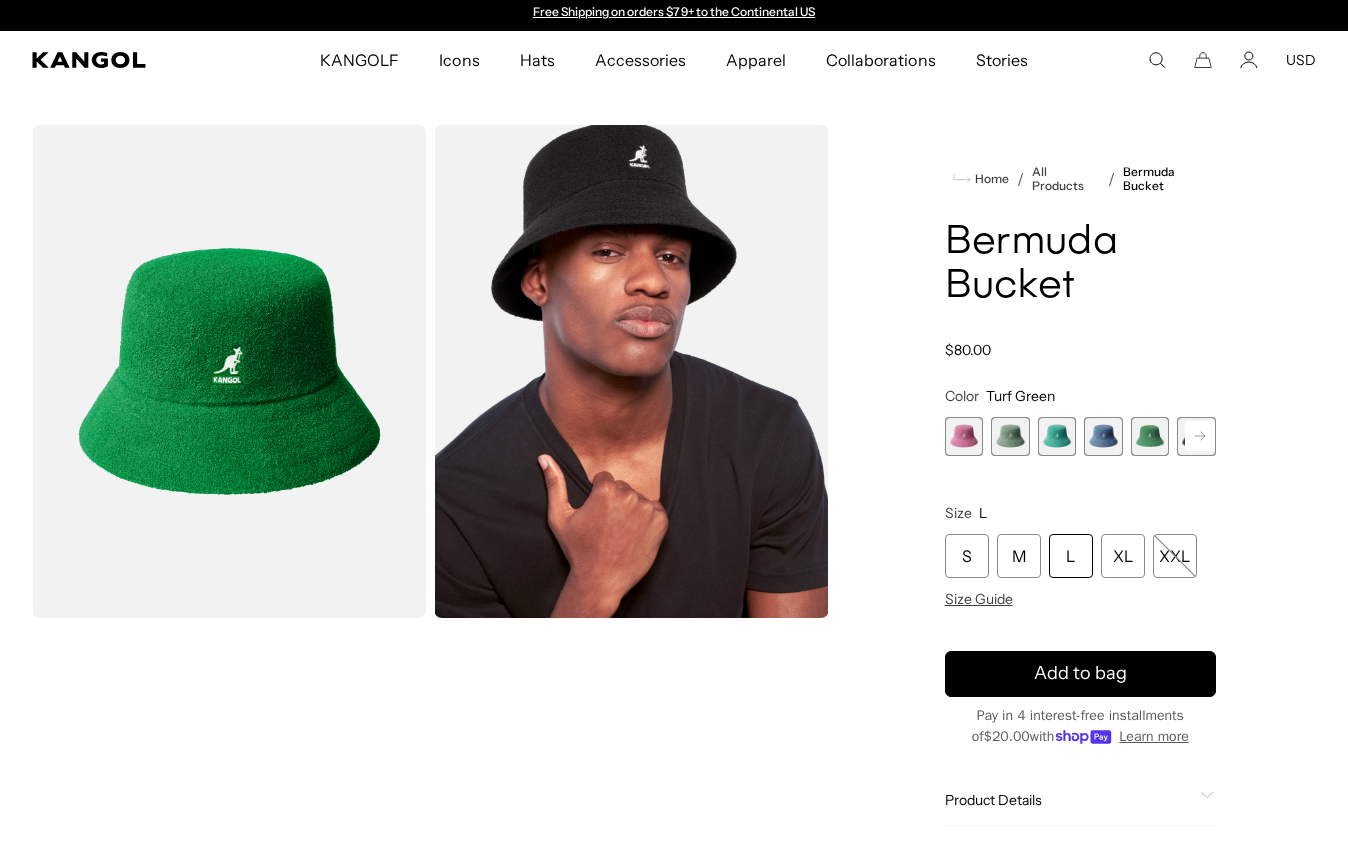click 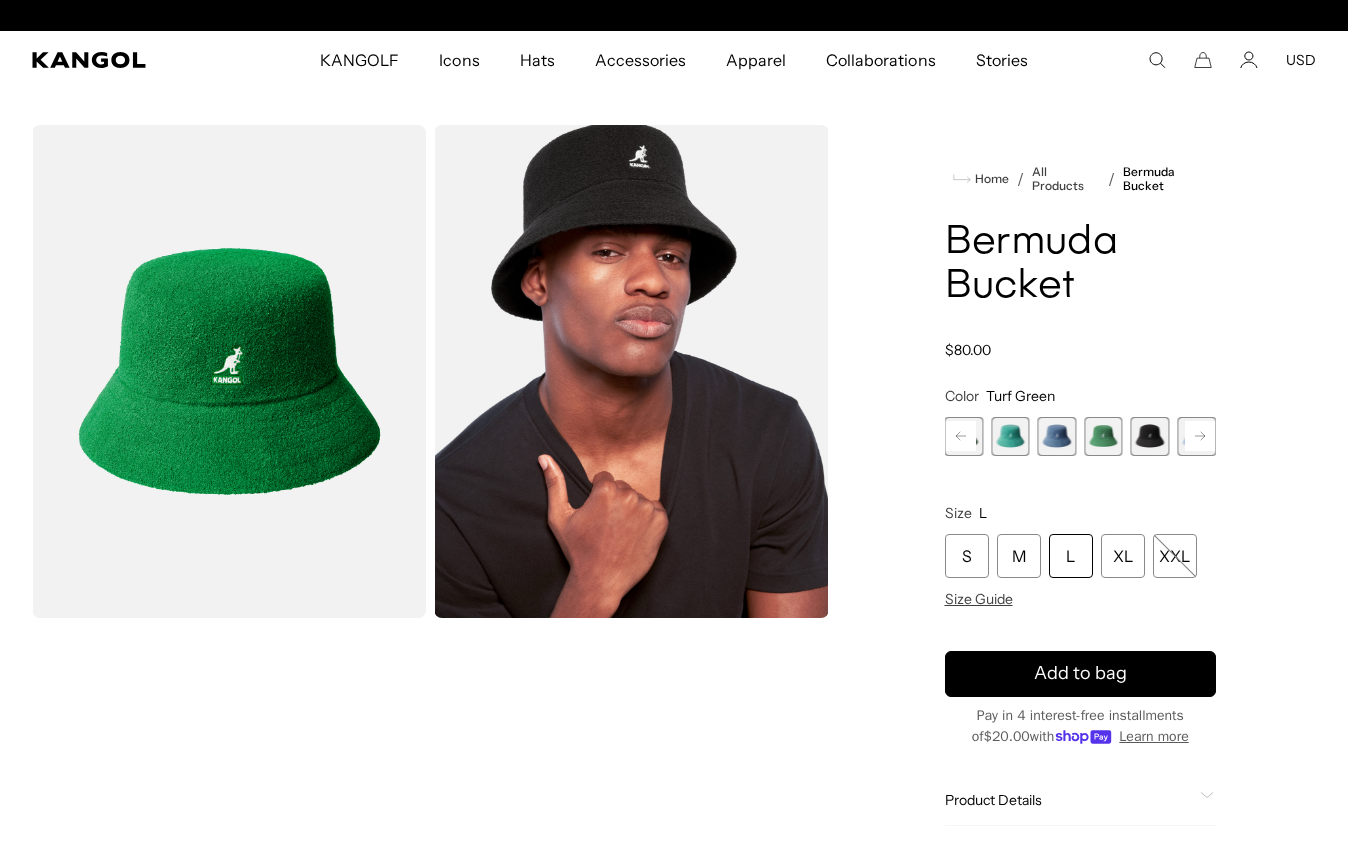 scroll, scrollTop: 0, scrollLeft: 412, axis: horizontal 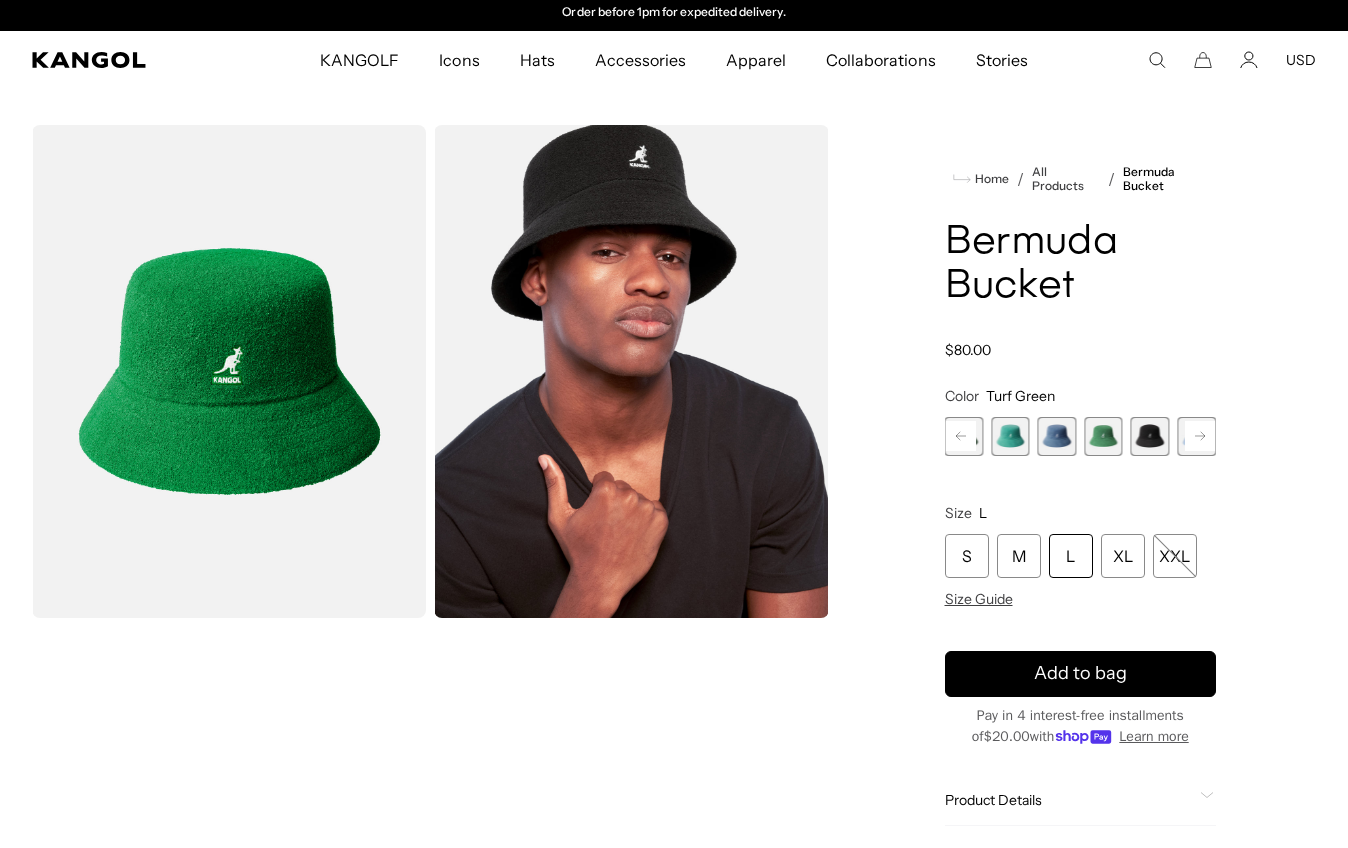 click 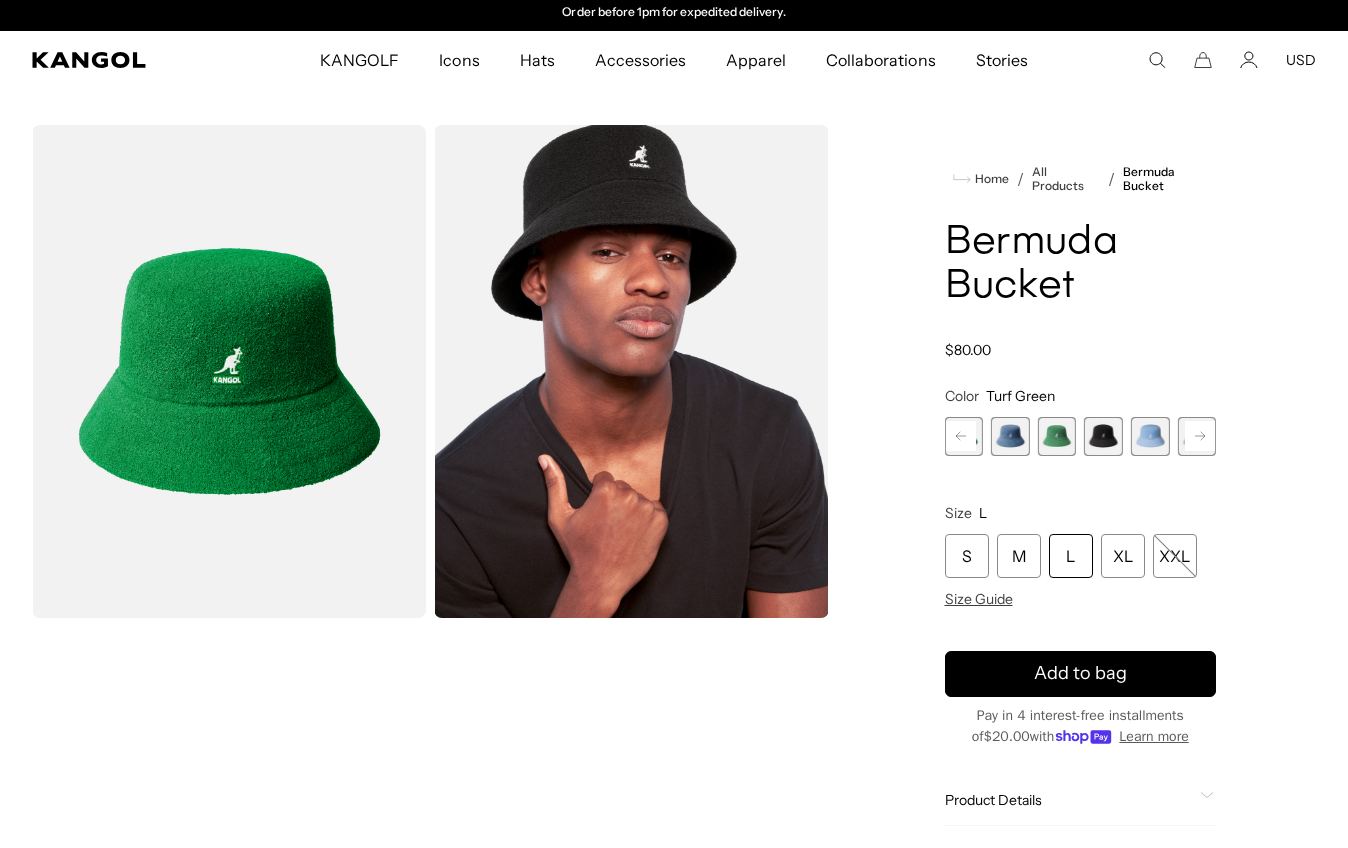 click 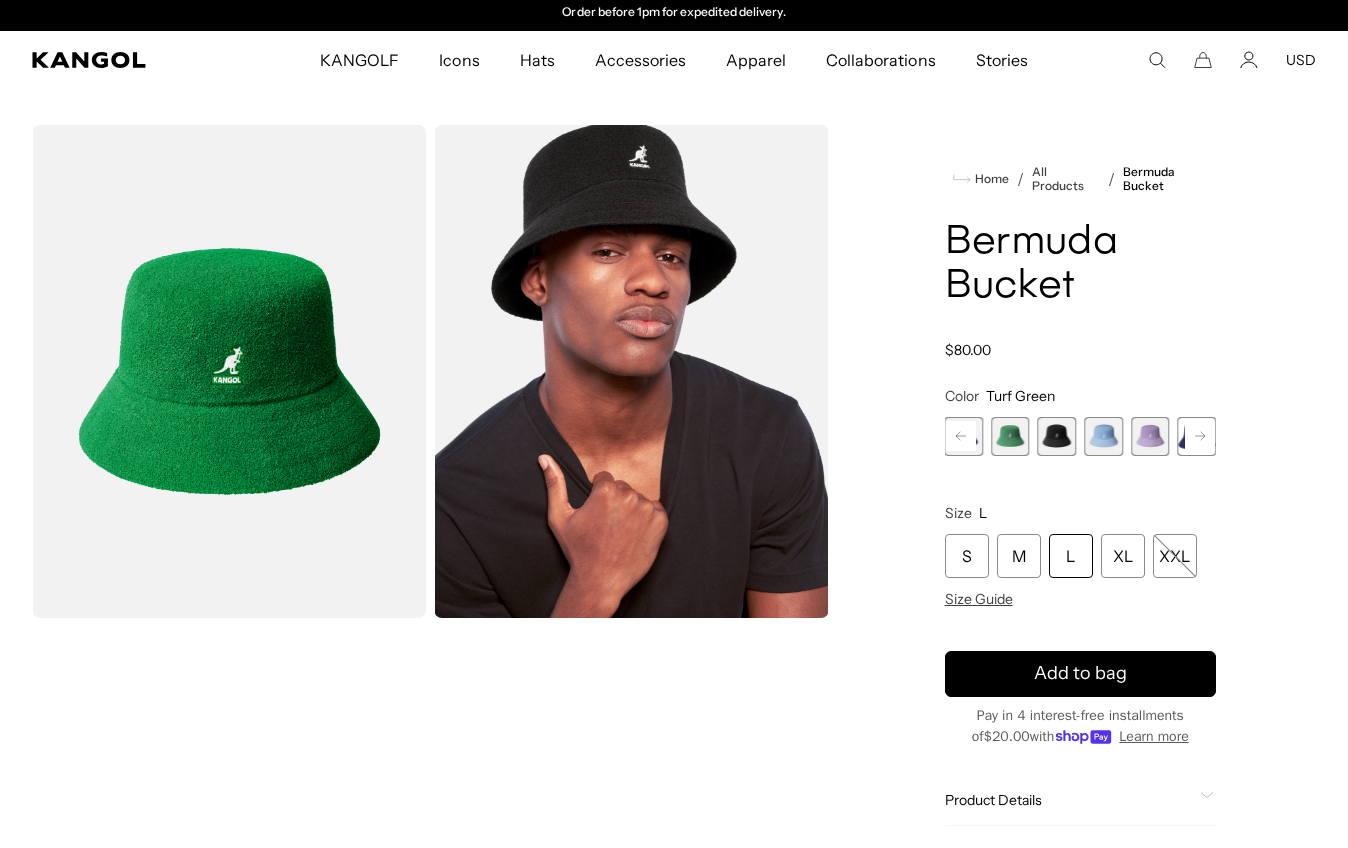 click 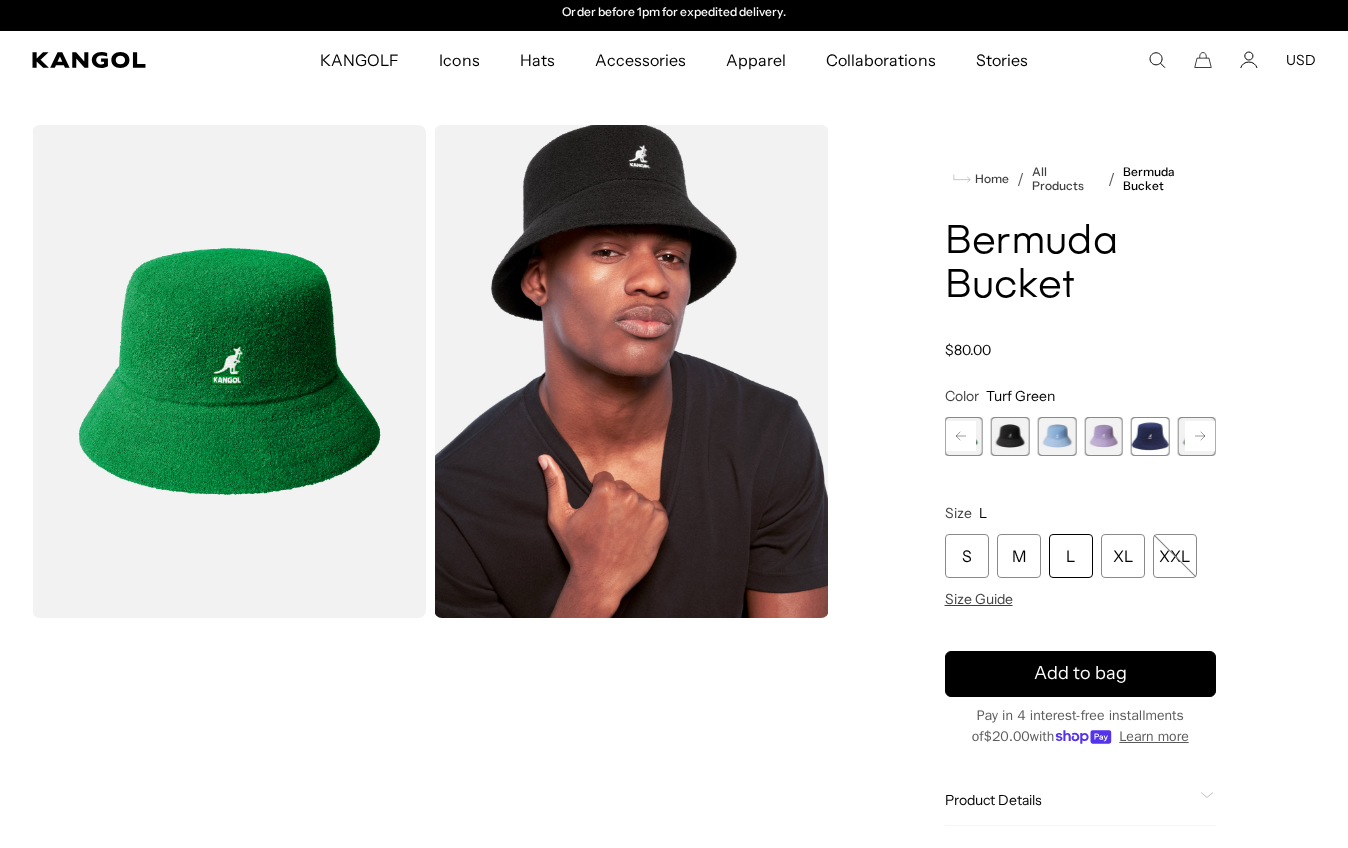 click 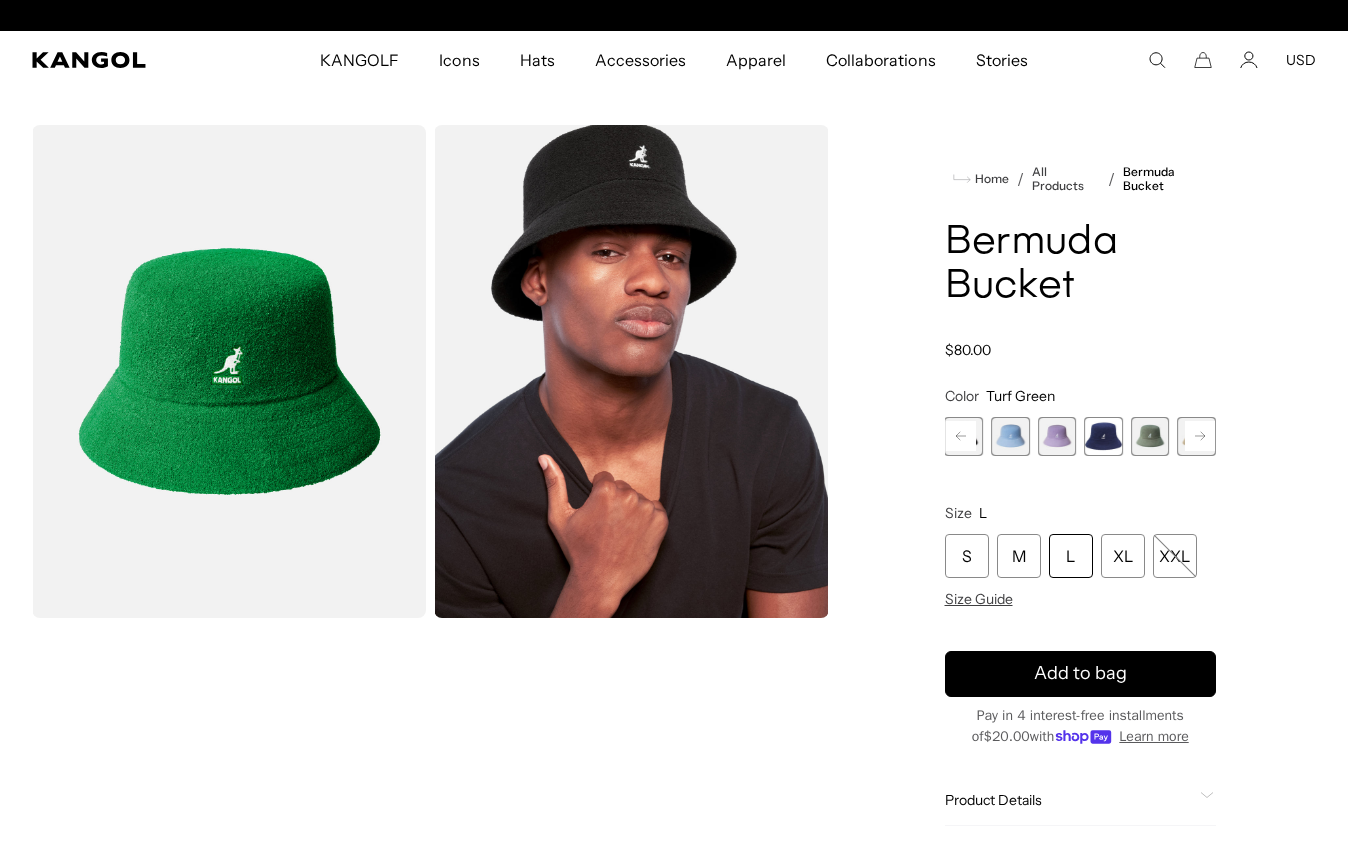scroll, scrollTop: 0, scrollLeft: 0, axis: both 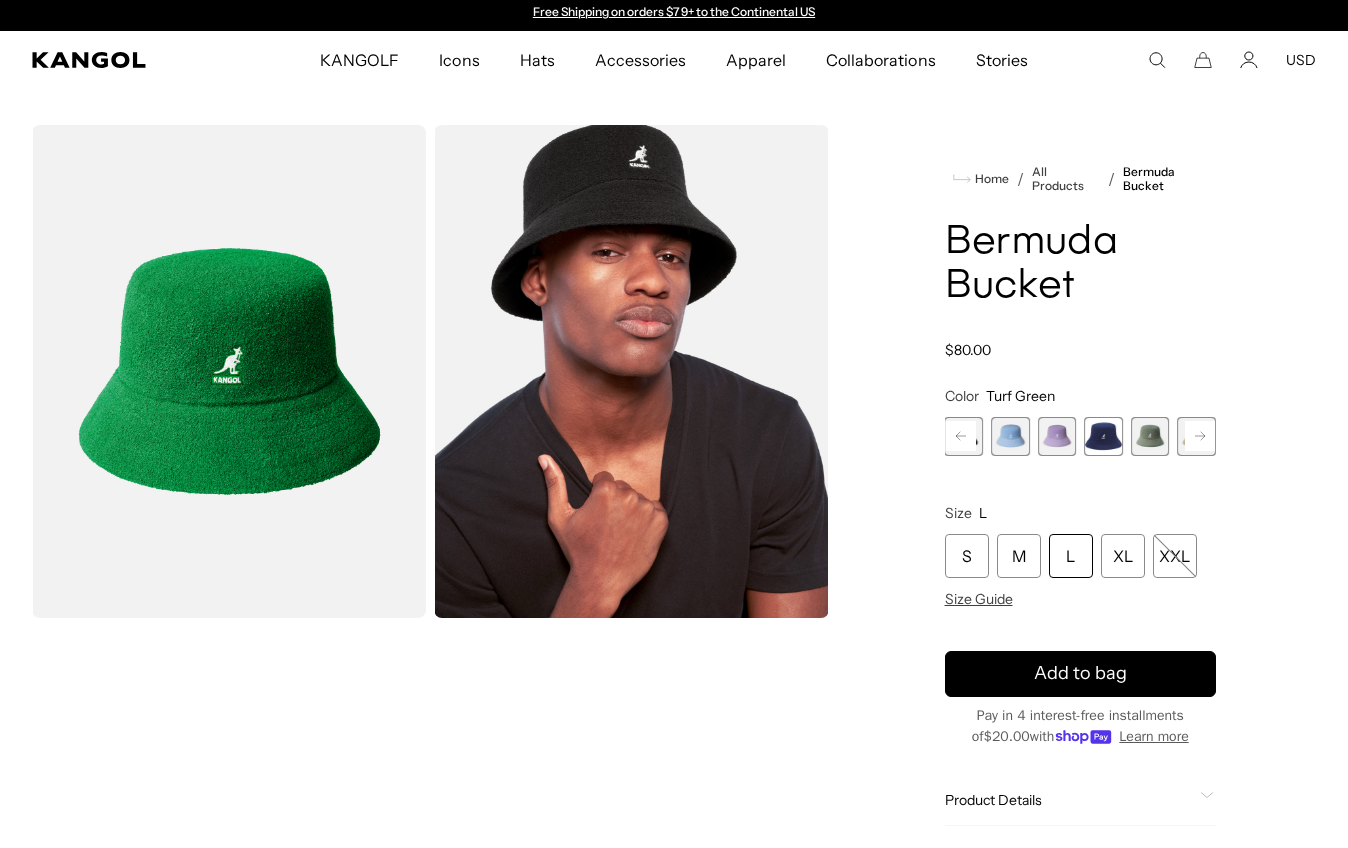 click 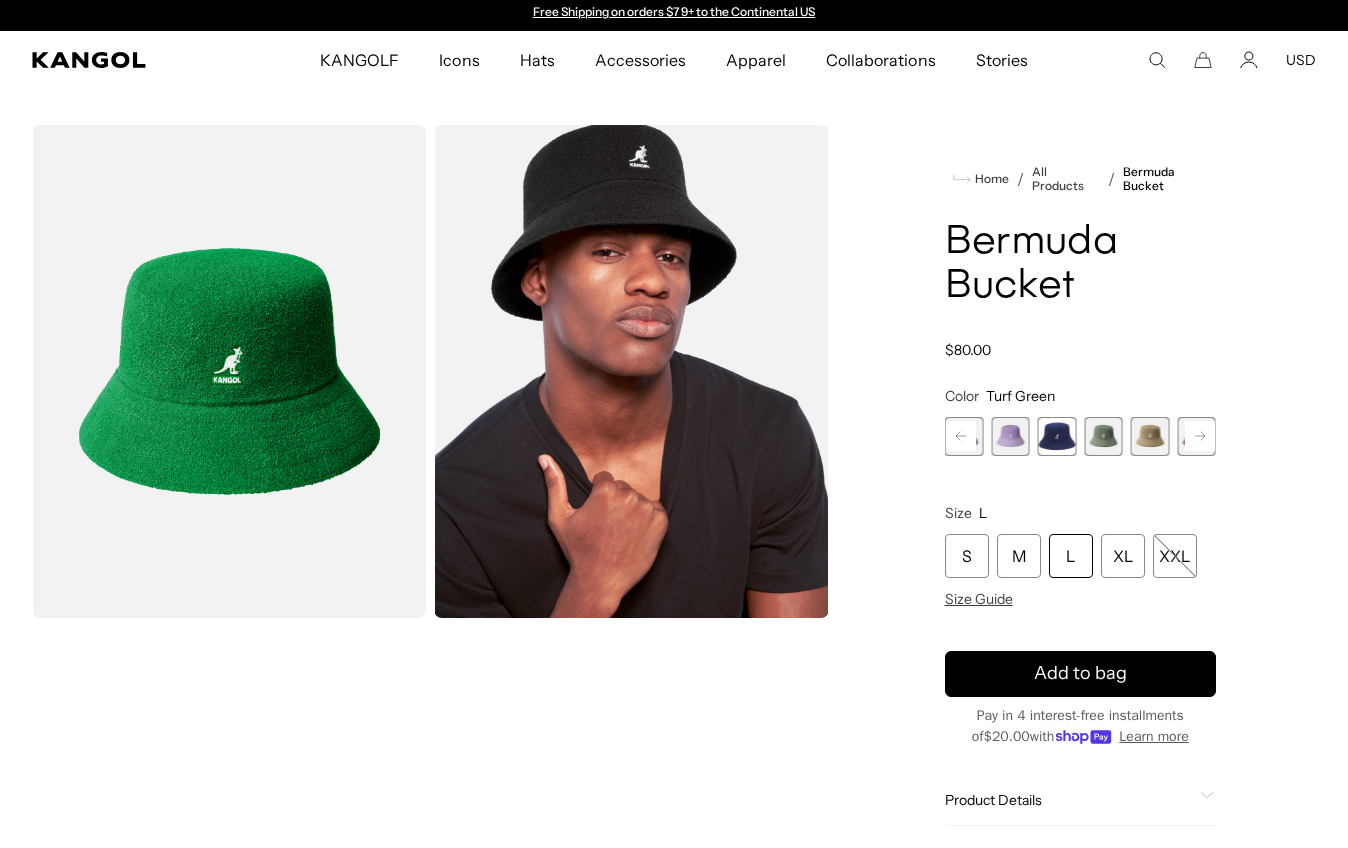 click at bounding box center (1150, 436) 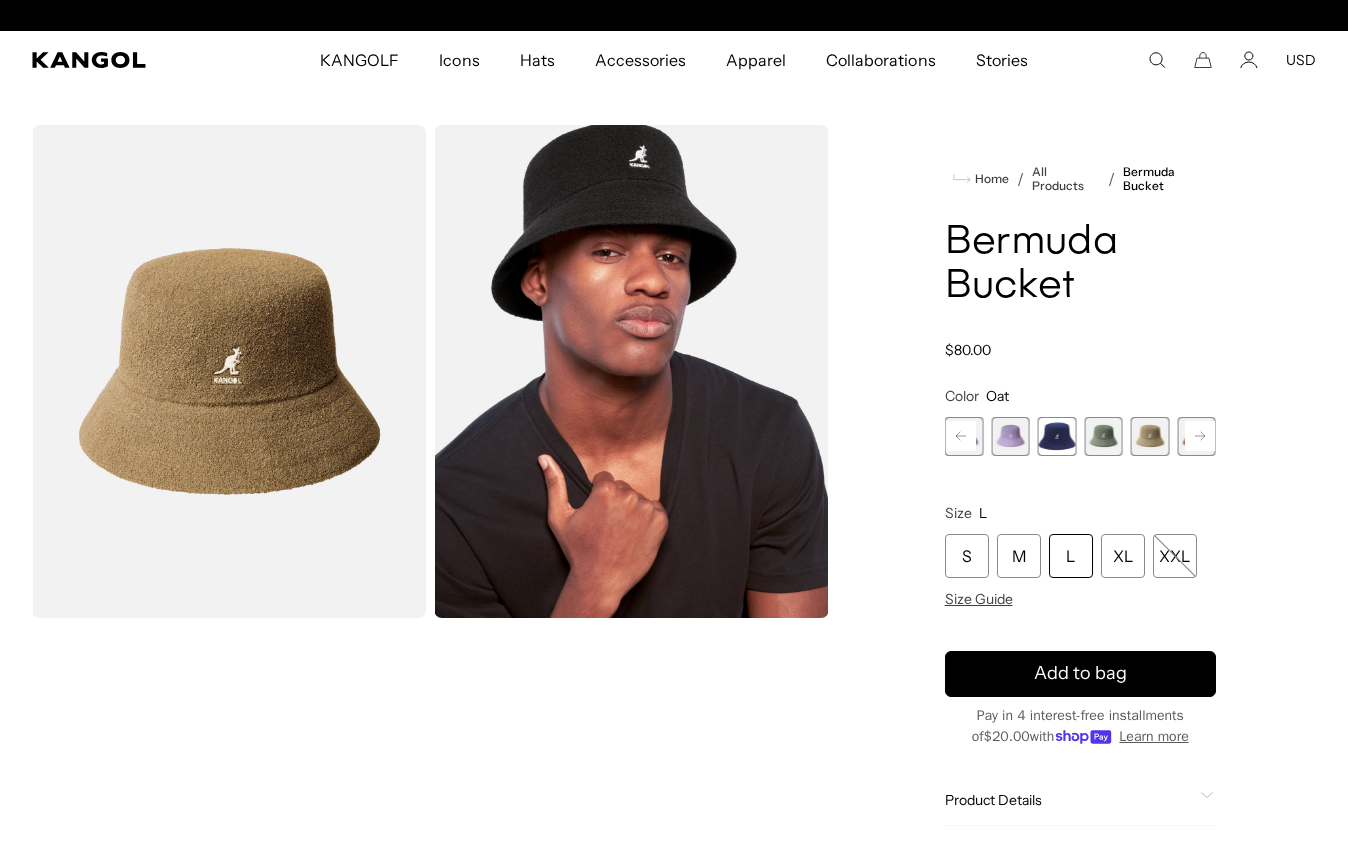 scroll, scrollTop: 0, scrollLeft: 0, axis: both 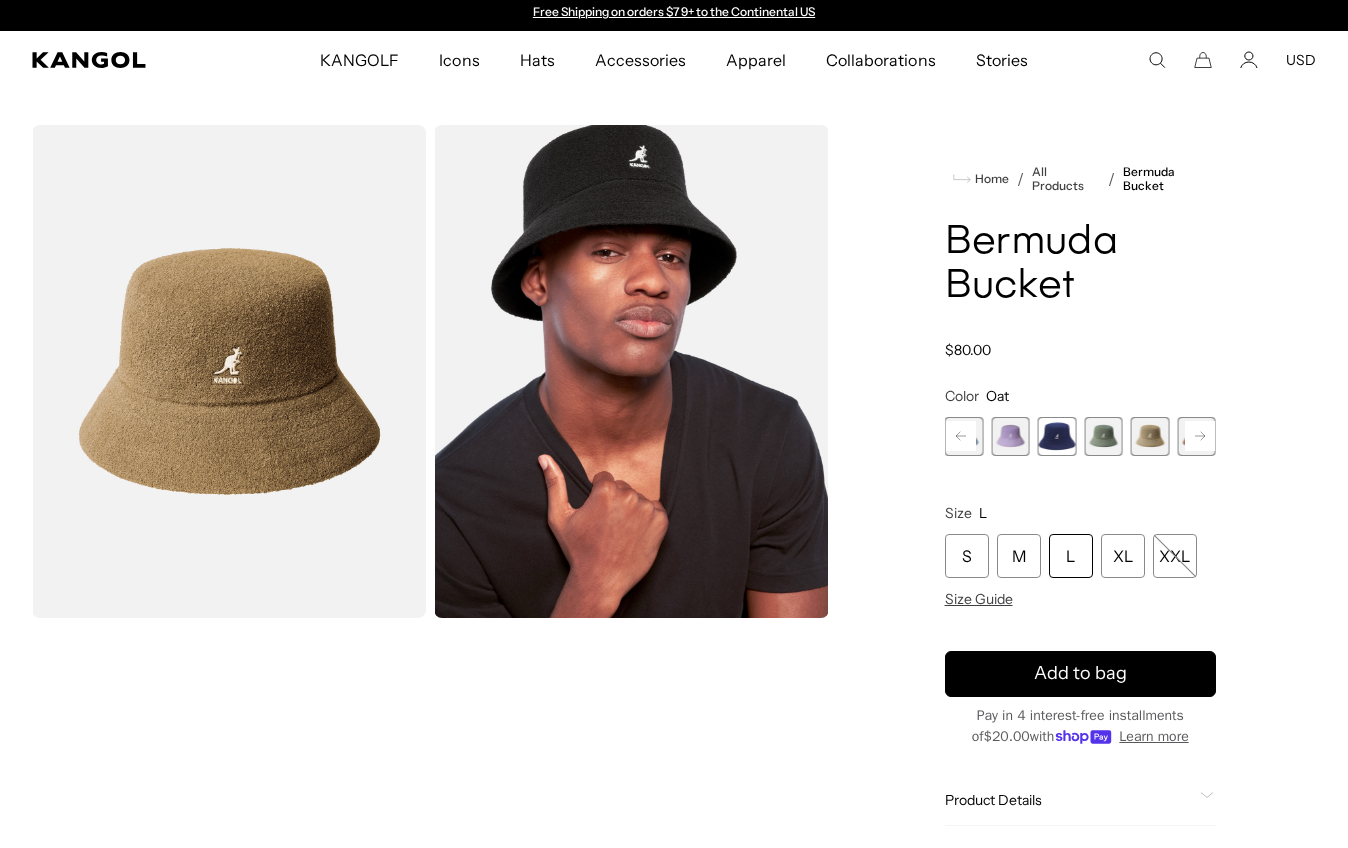 click 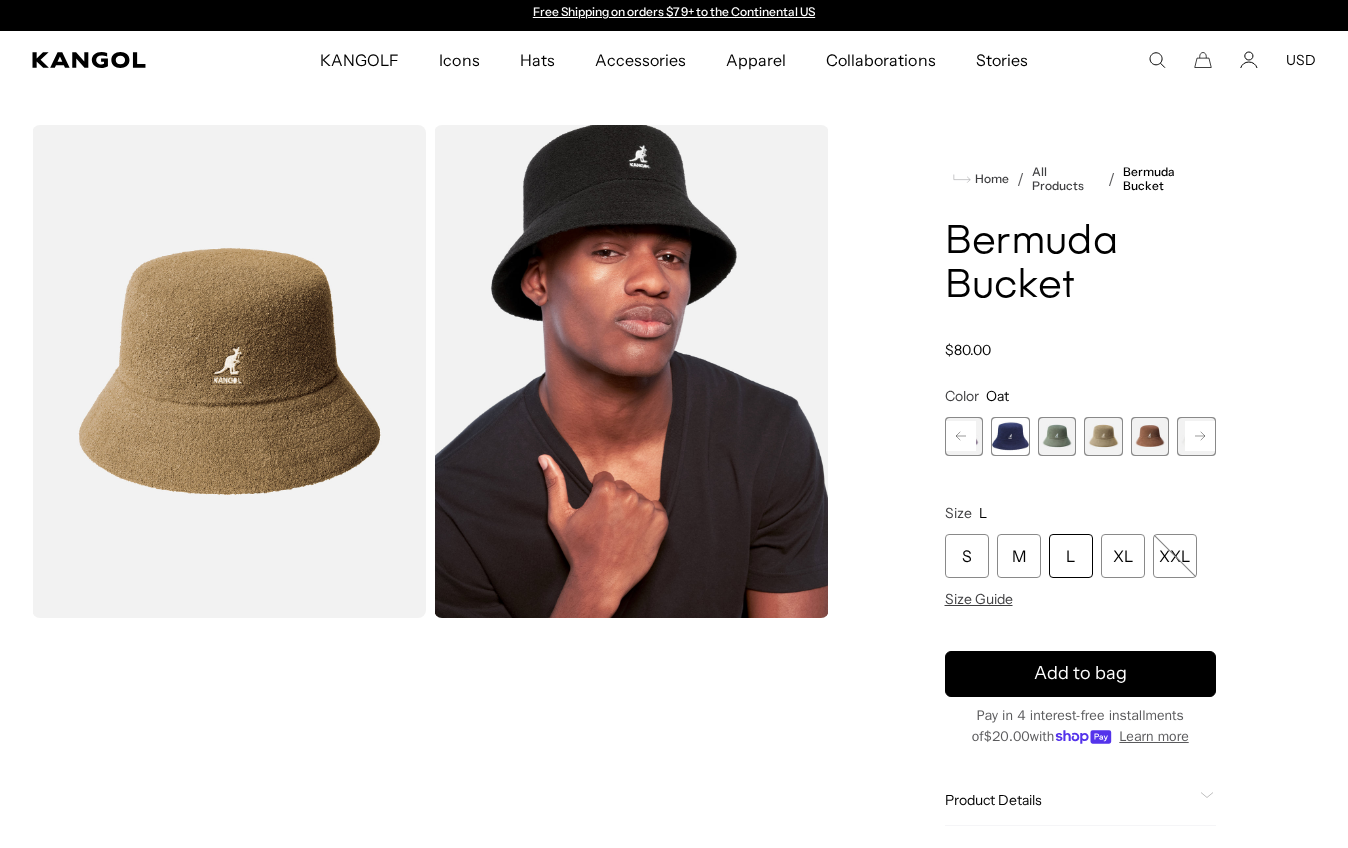 click 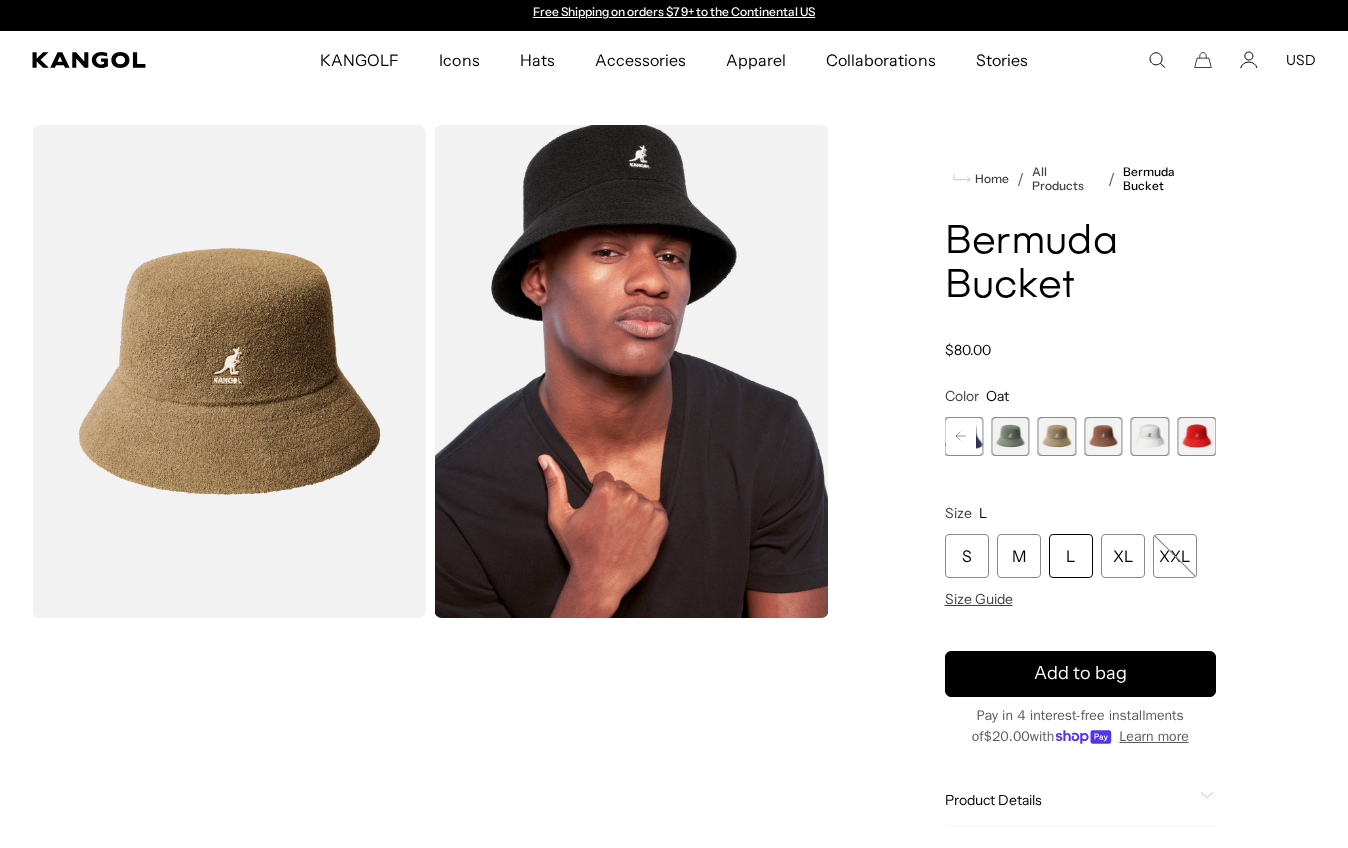 click at bounding box center [1103, 436] 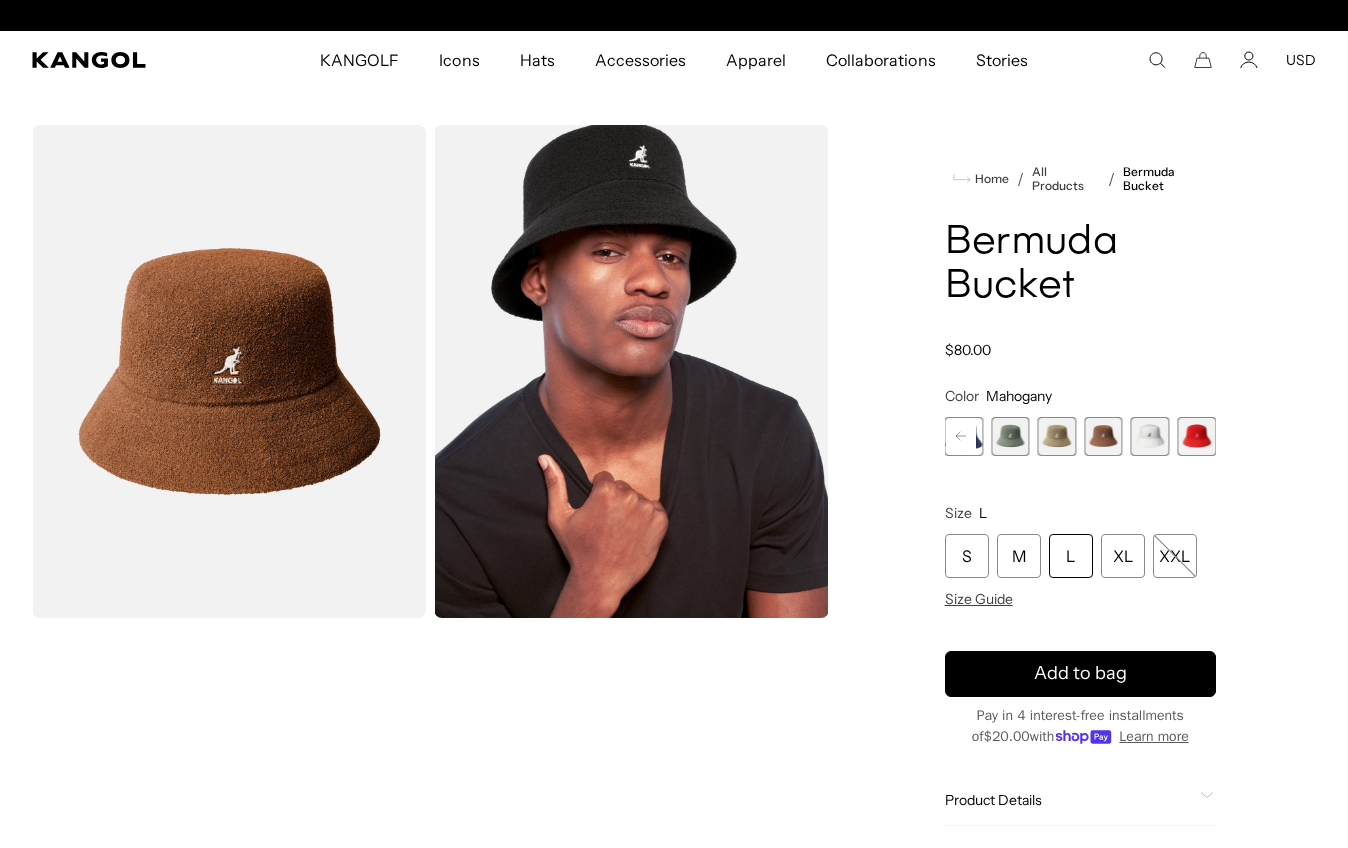 scroll, scrollTop: 0, scrollLeft: 412, axis: horizontal 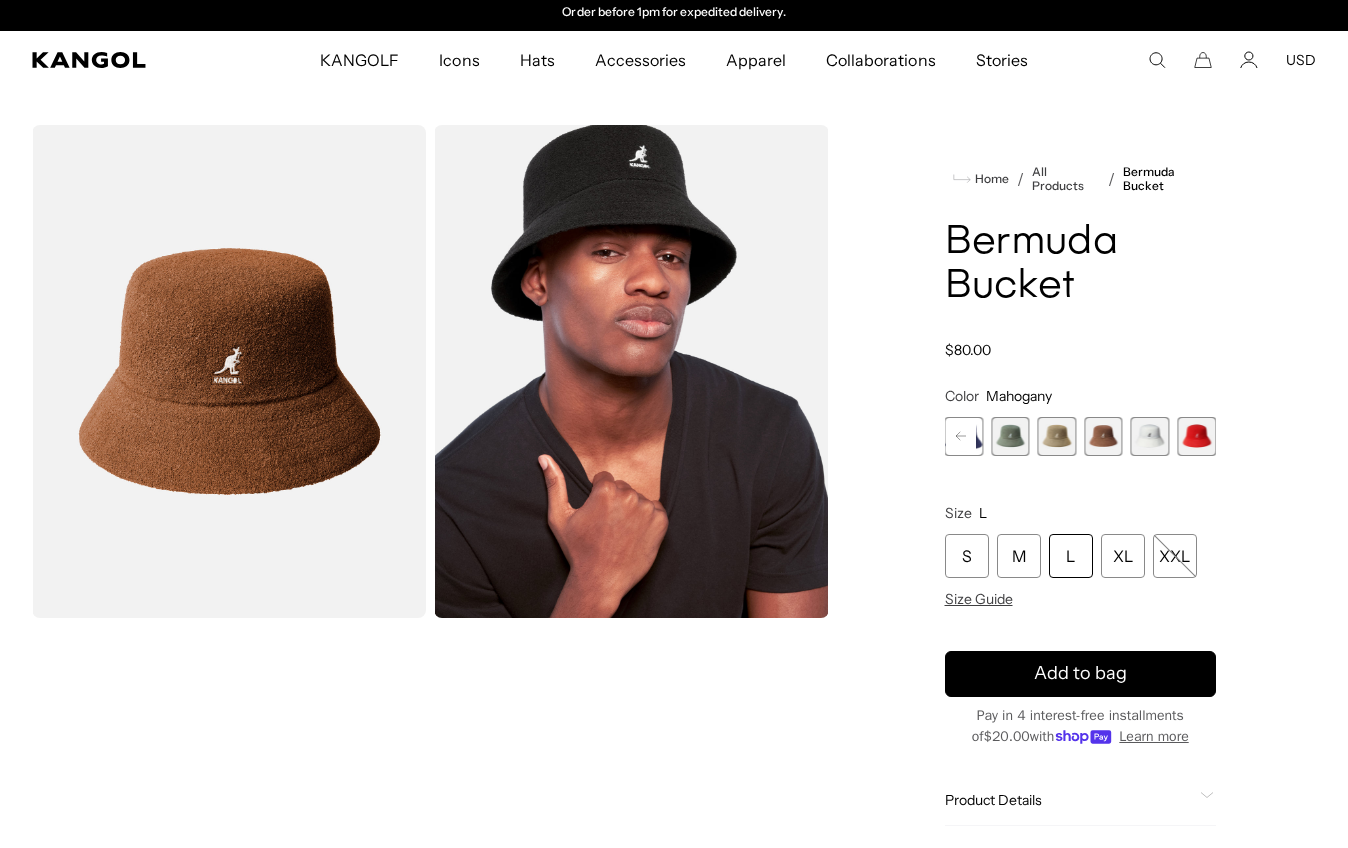 click at bounding box center (1150, 436) 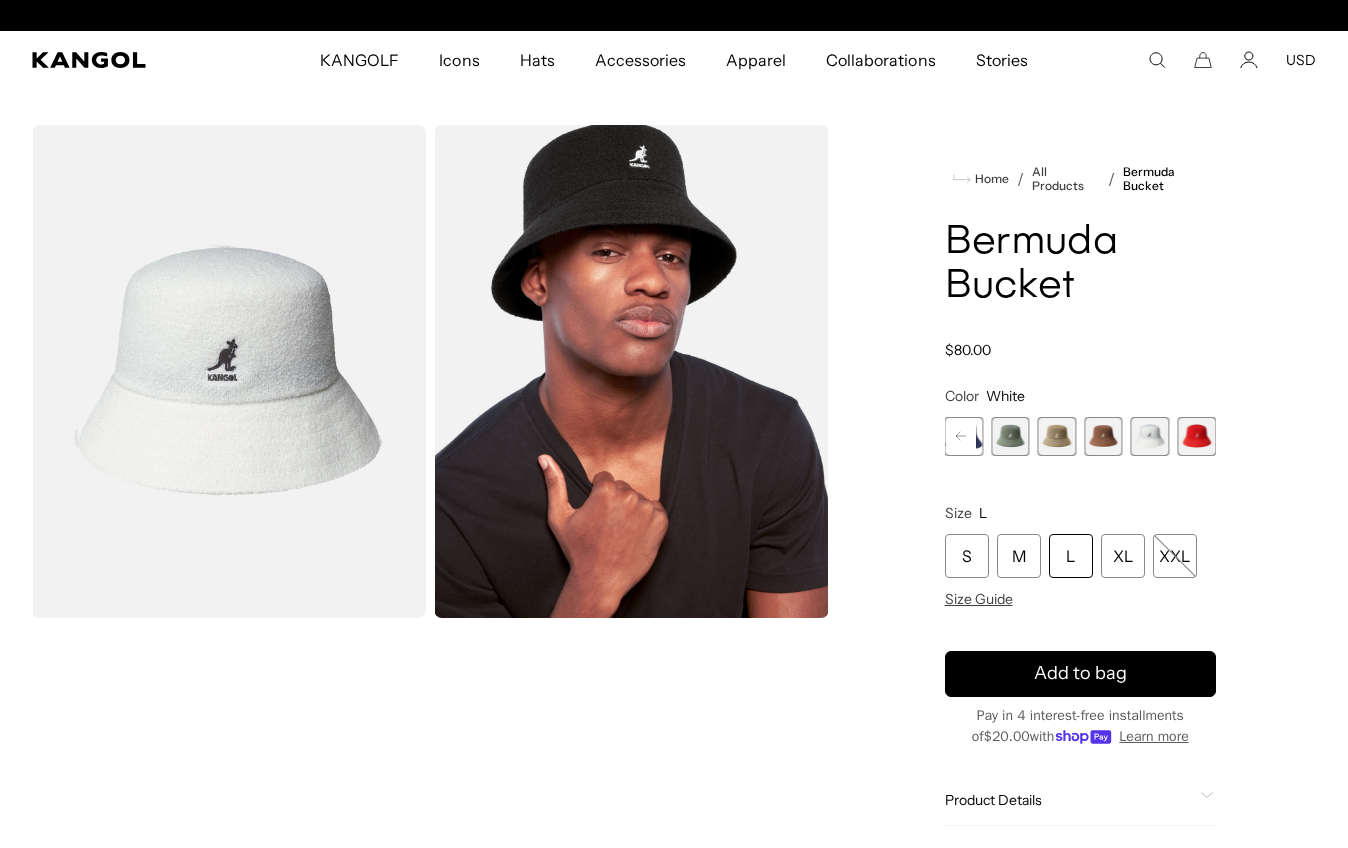 click at bounding box center [1196, 436] 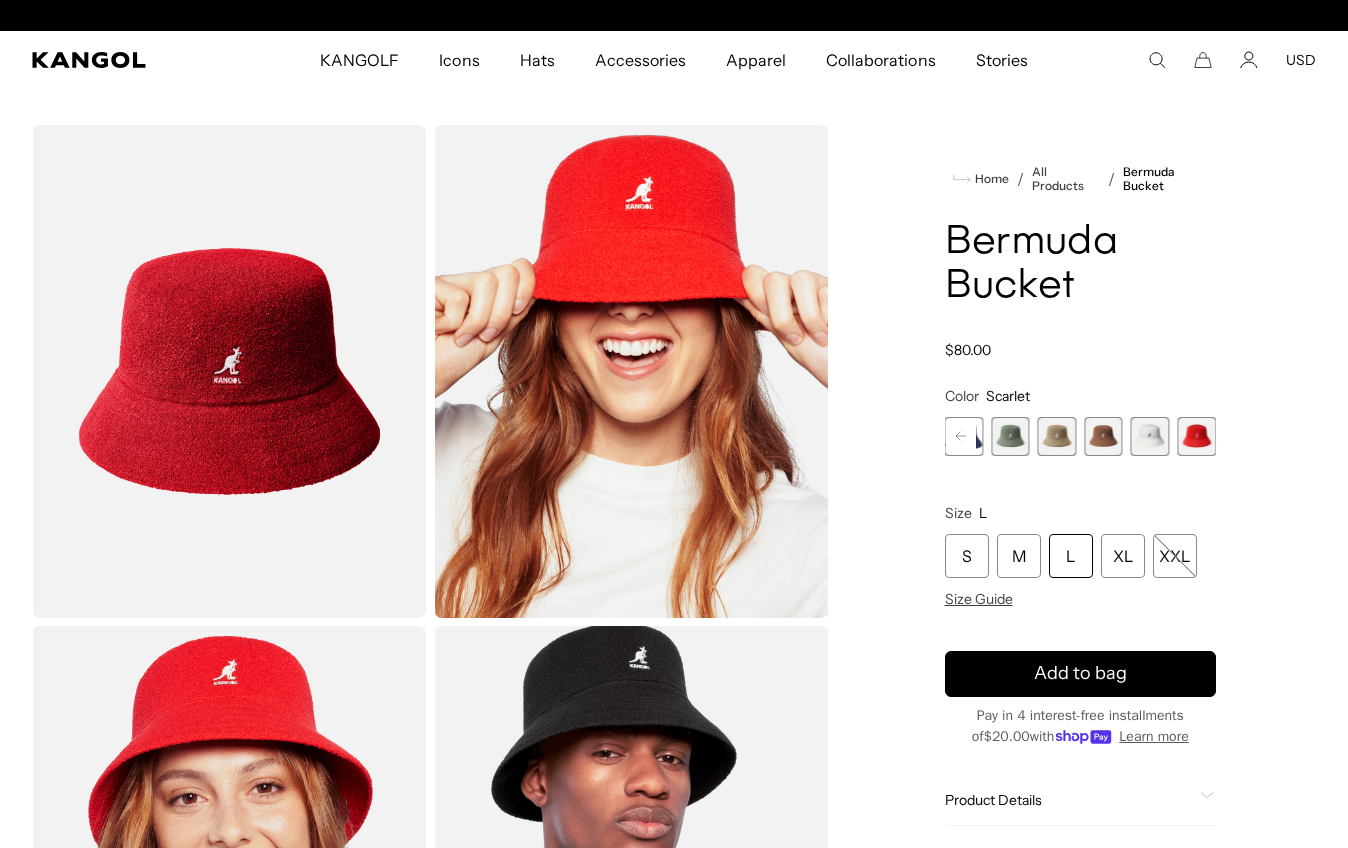 scroll, scrollTop: 0, scrollLeft: 412, axis: horizontal 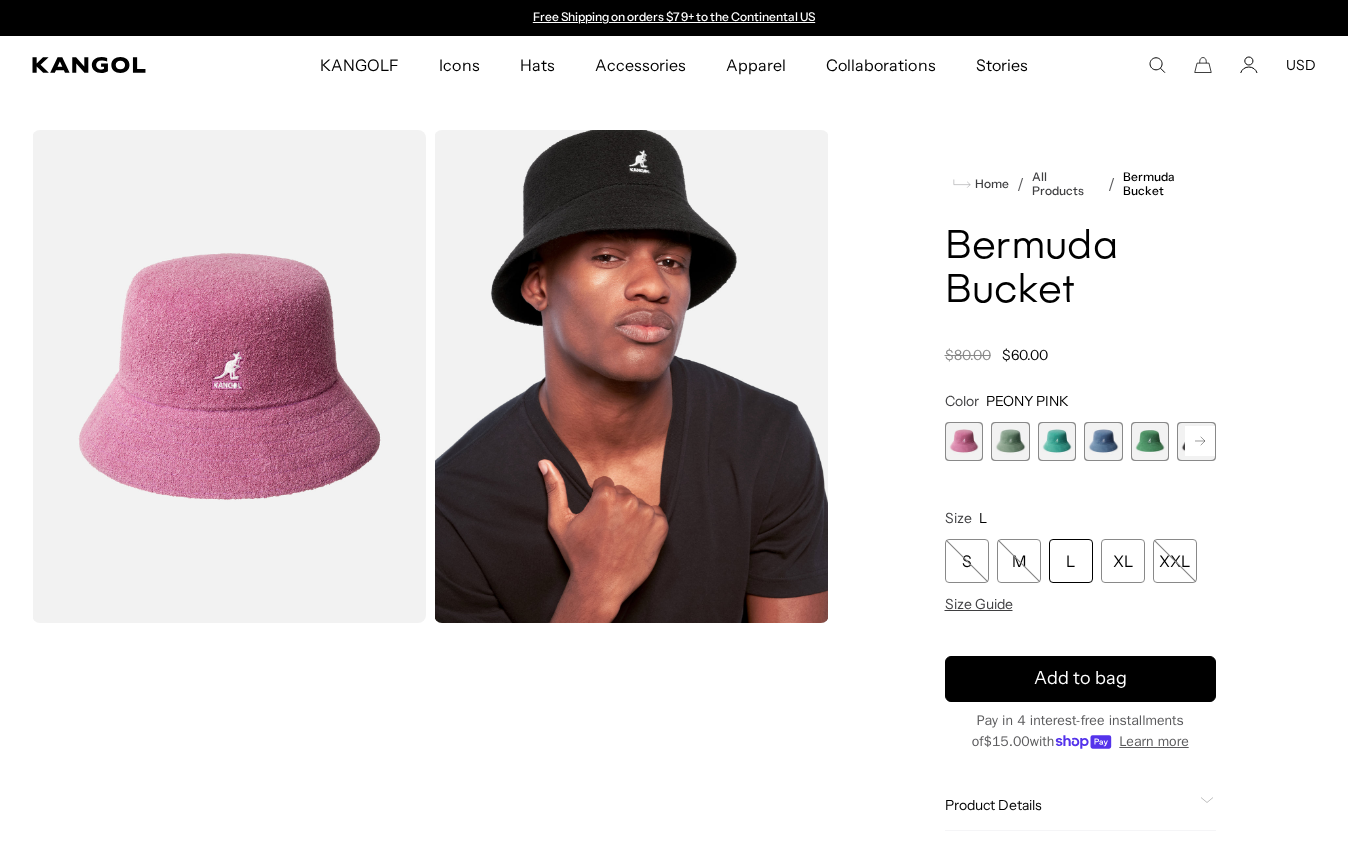click 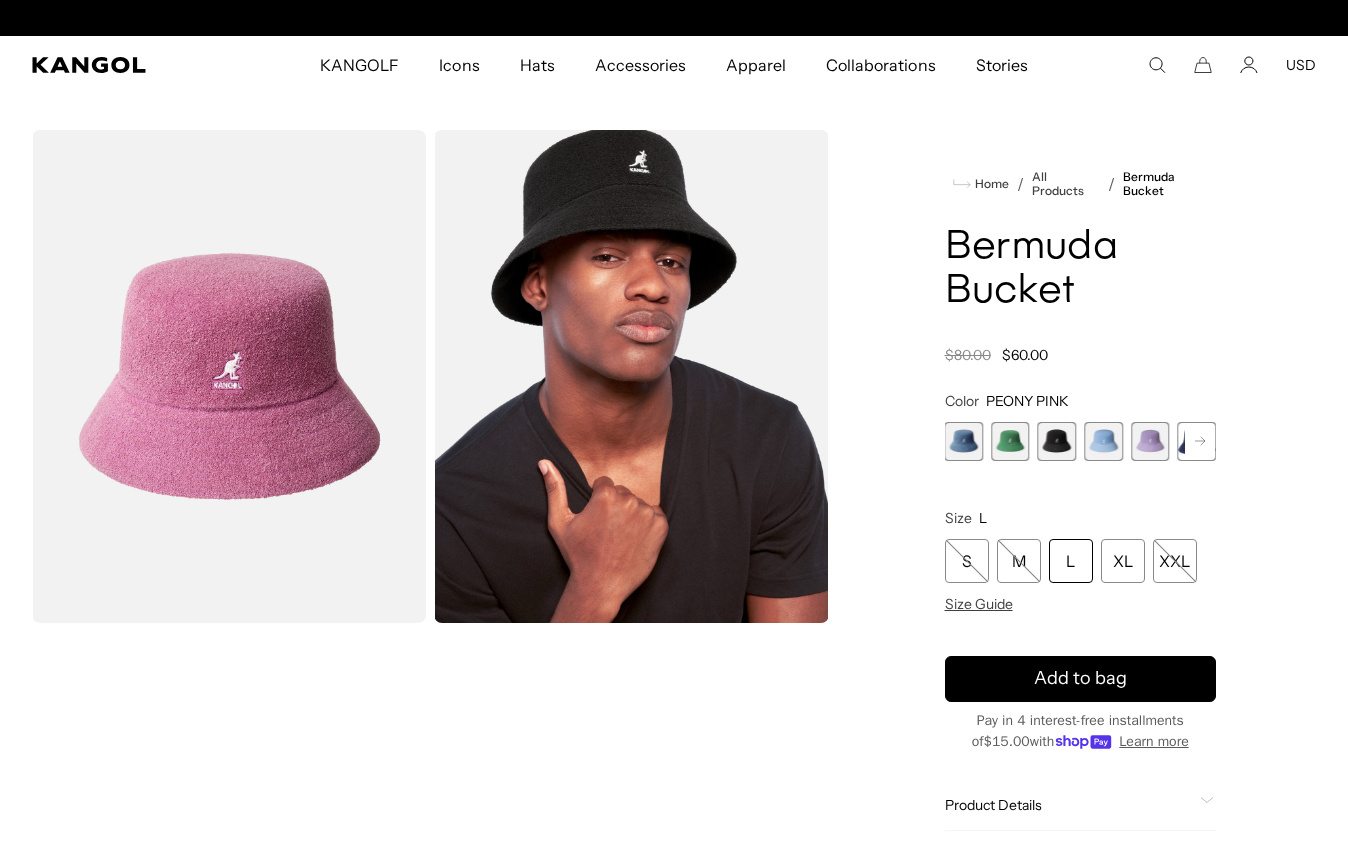 scroll, scrollTop: 0, scrollLeft: 0, axis: both 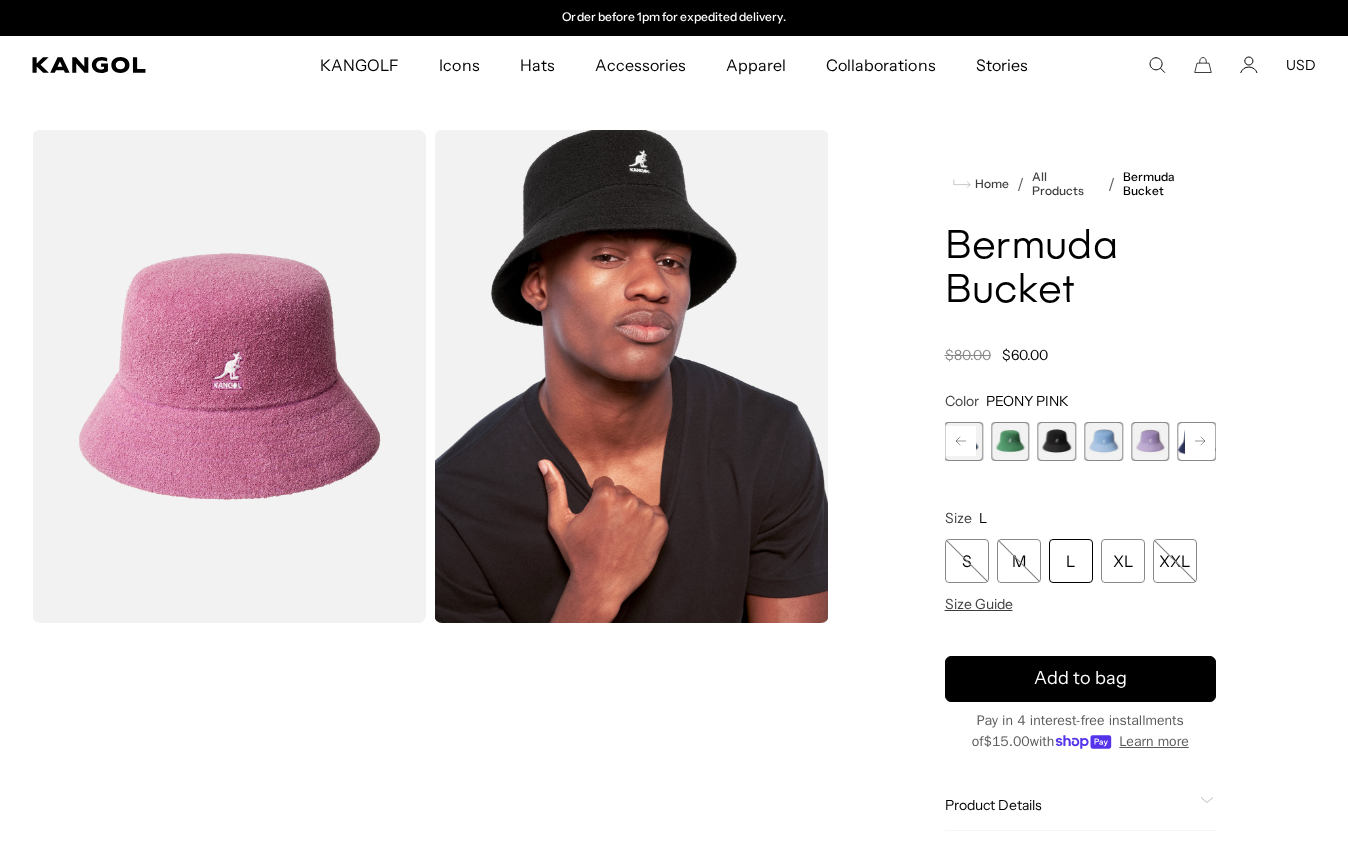 click 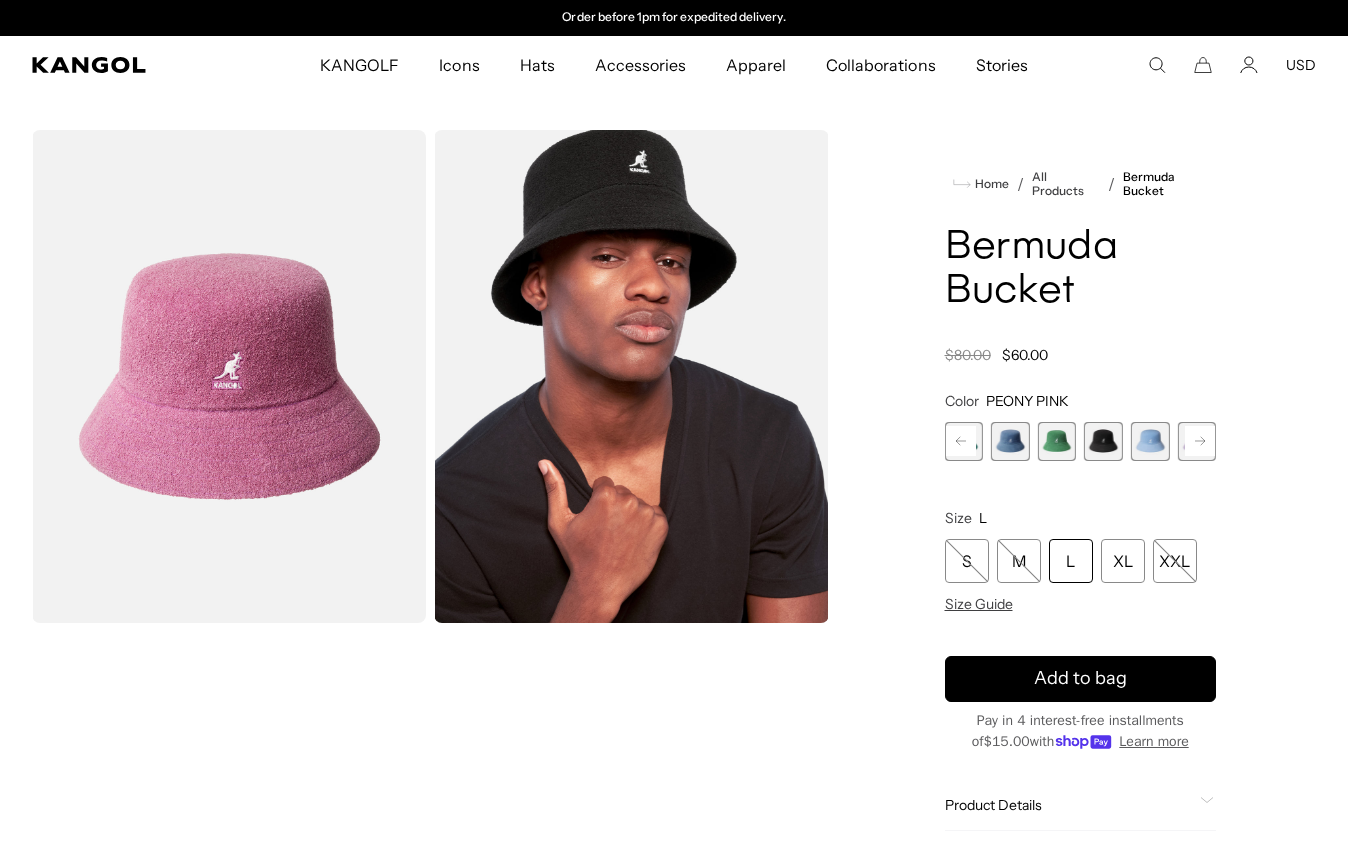 click 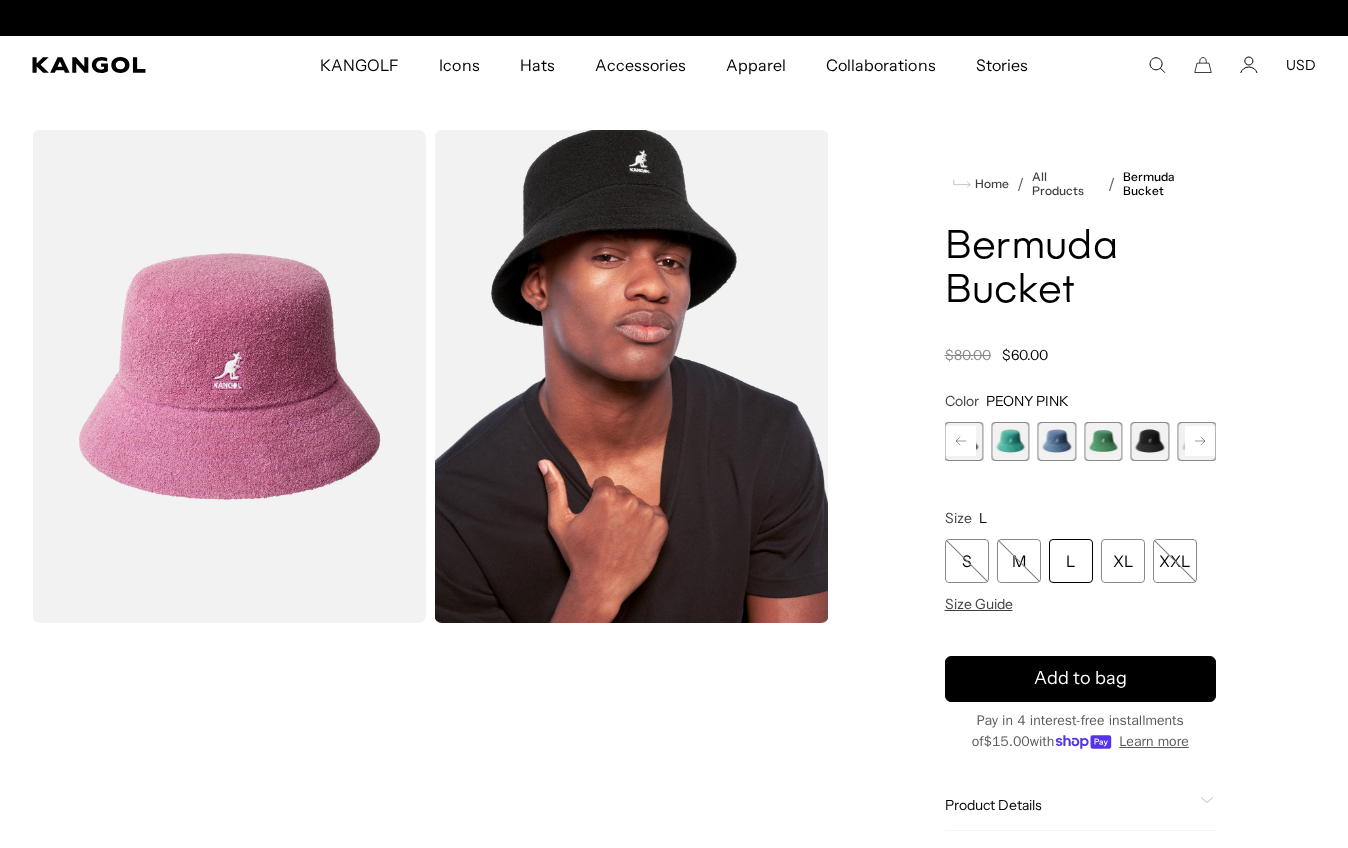 scroll, scrollTop: 0, scrollLeft: 0, axis: both 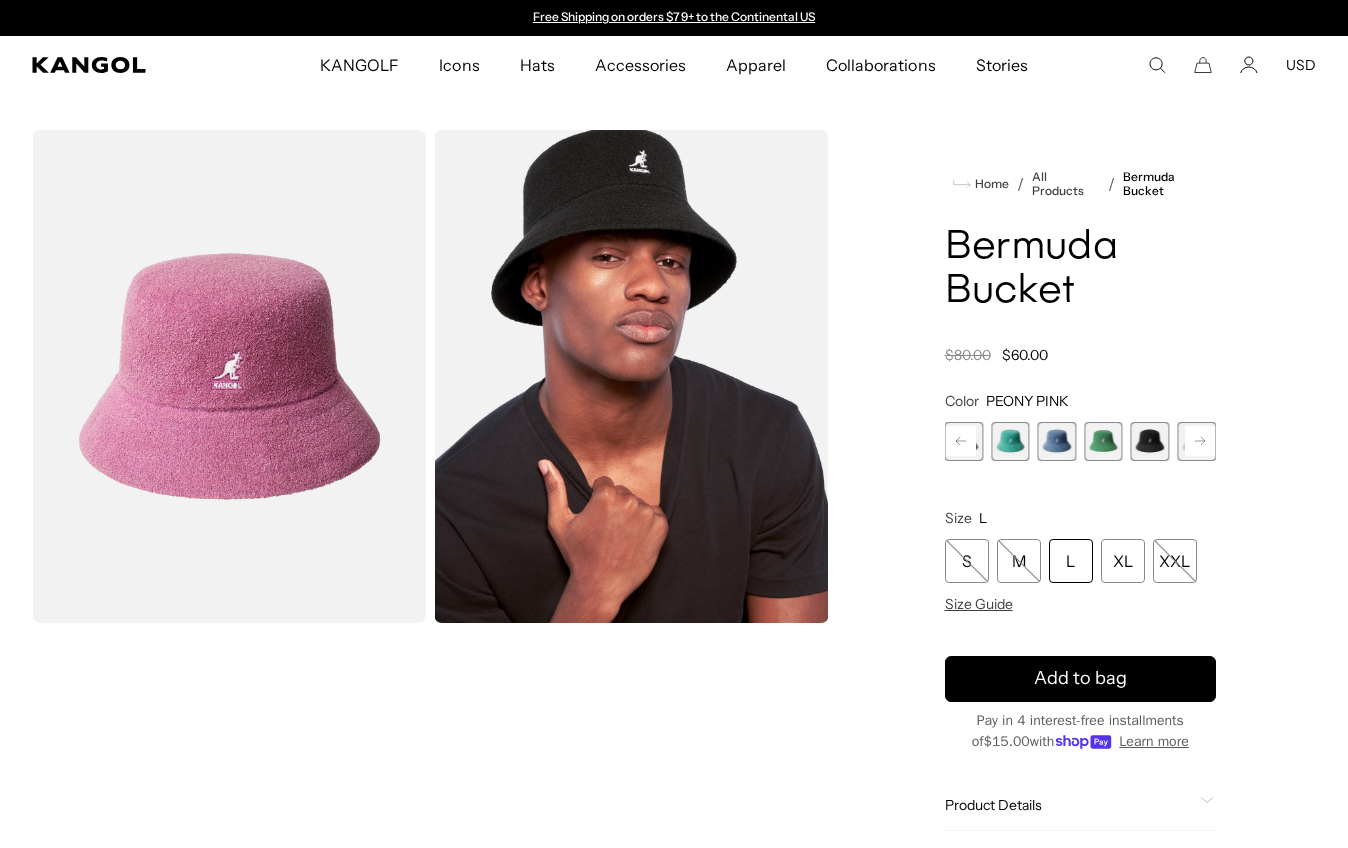 click 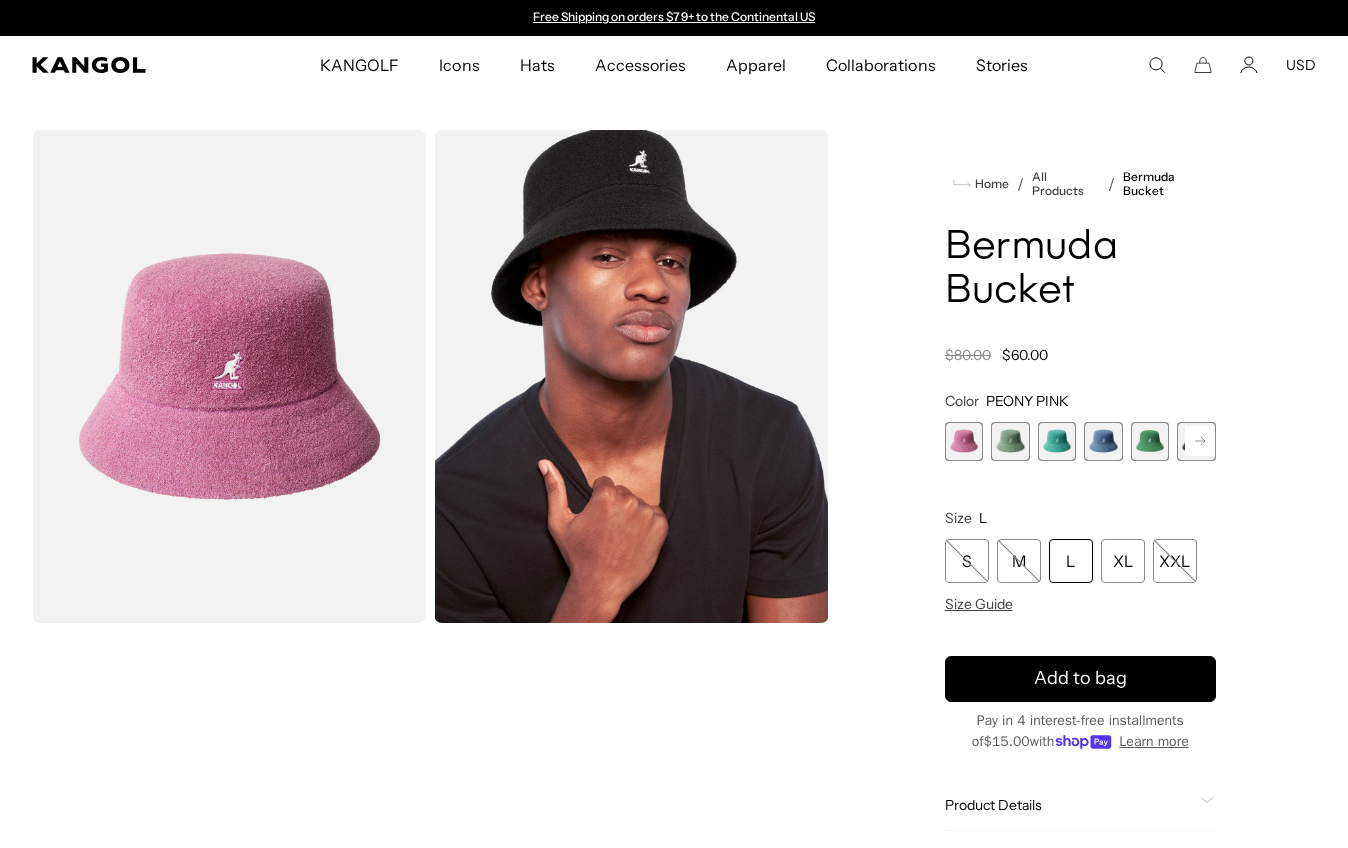 click at bounding box center [1010, 441] 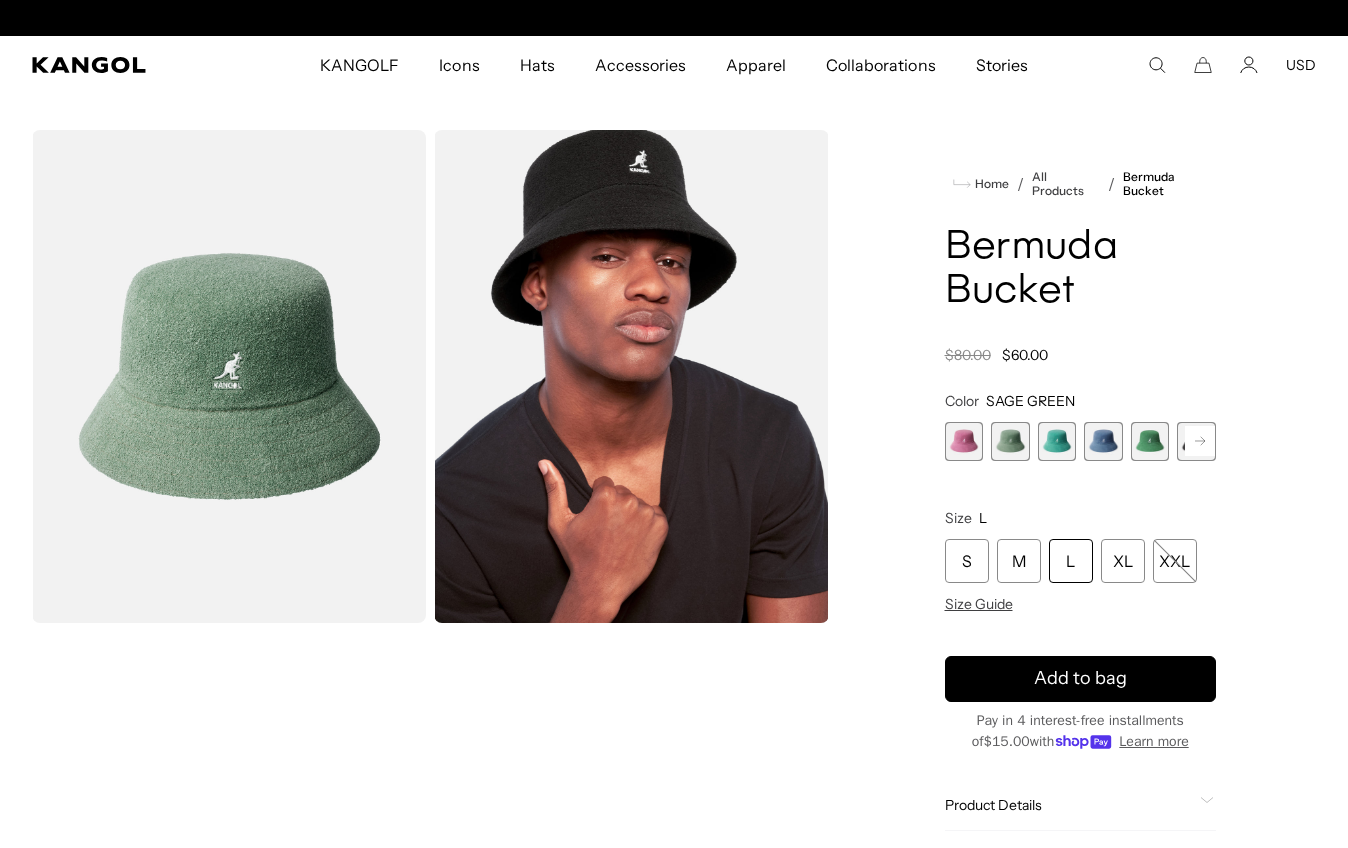 scroll, scrollTop: 0, scrollLeft: 412, axis: horizontal 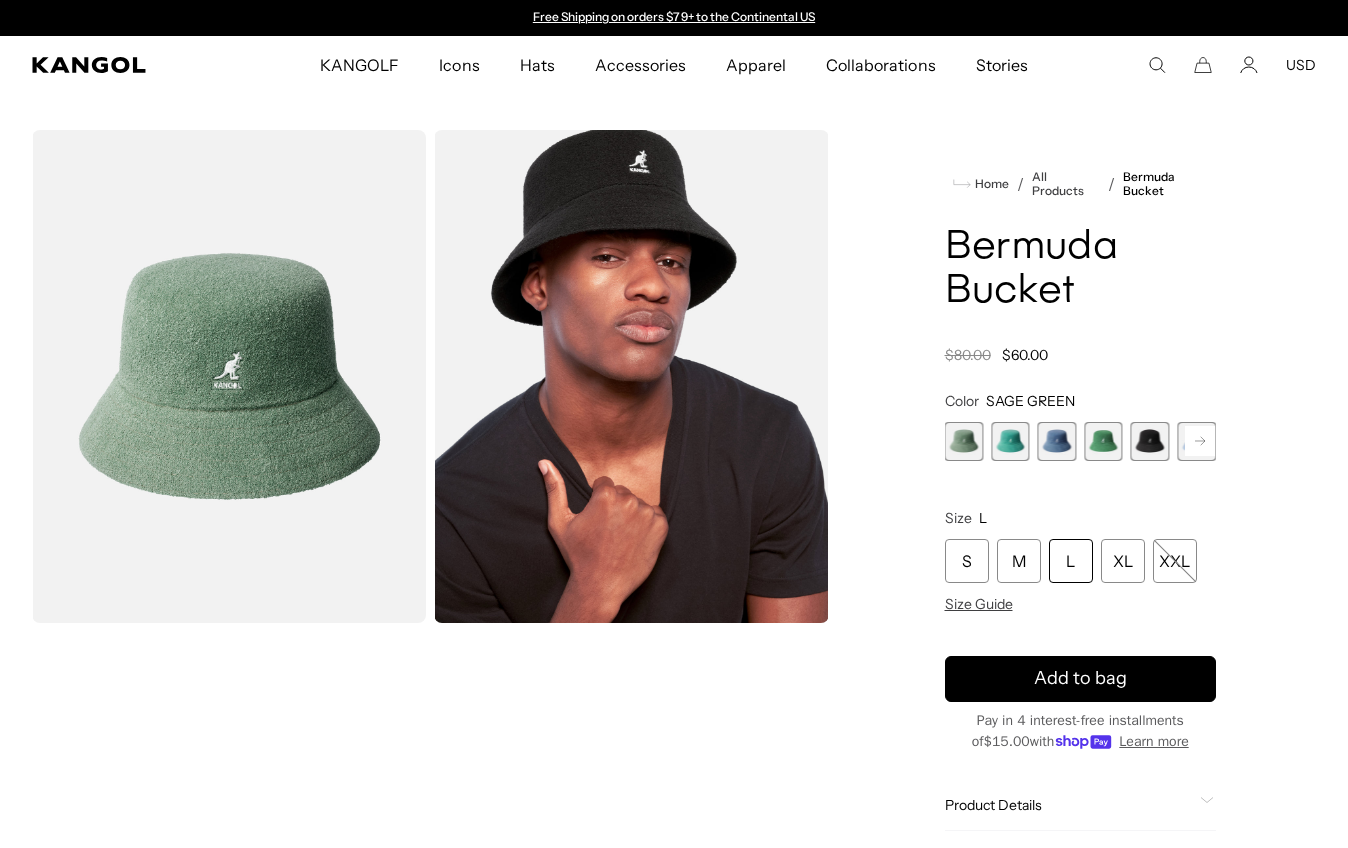 click 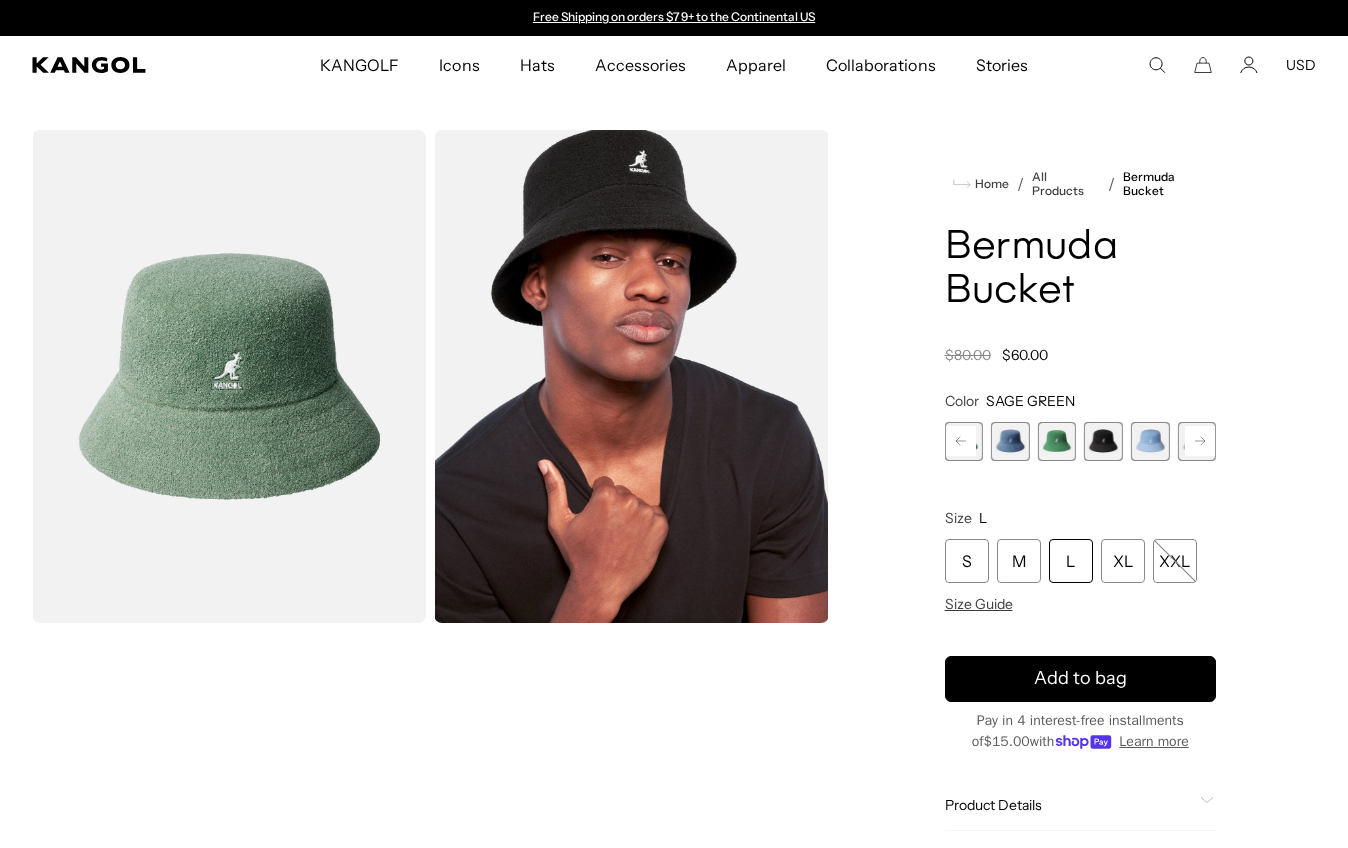 click 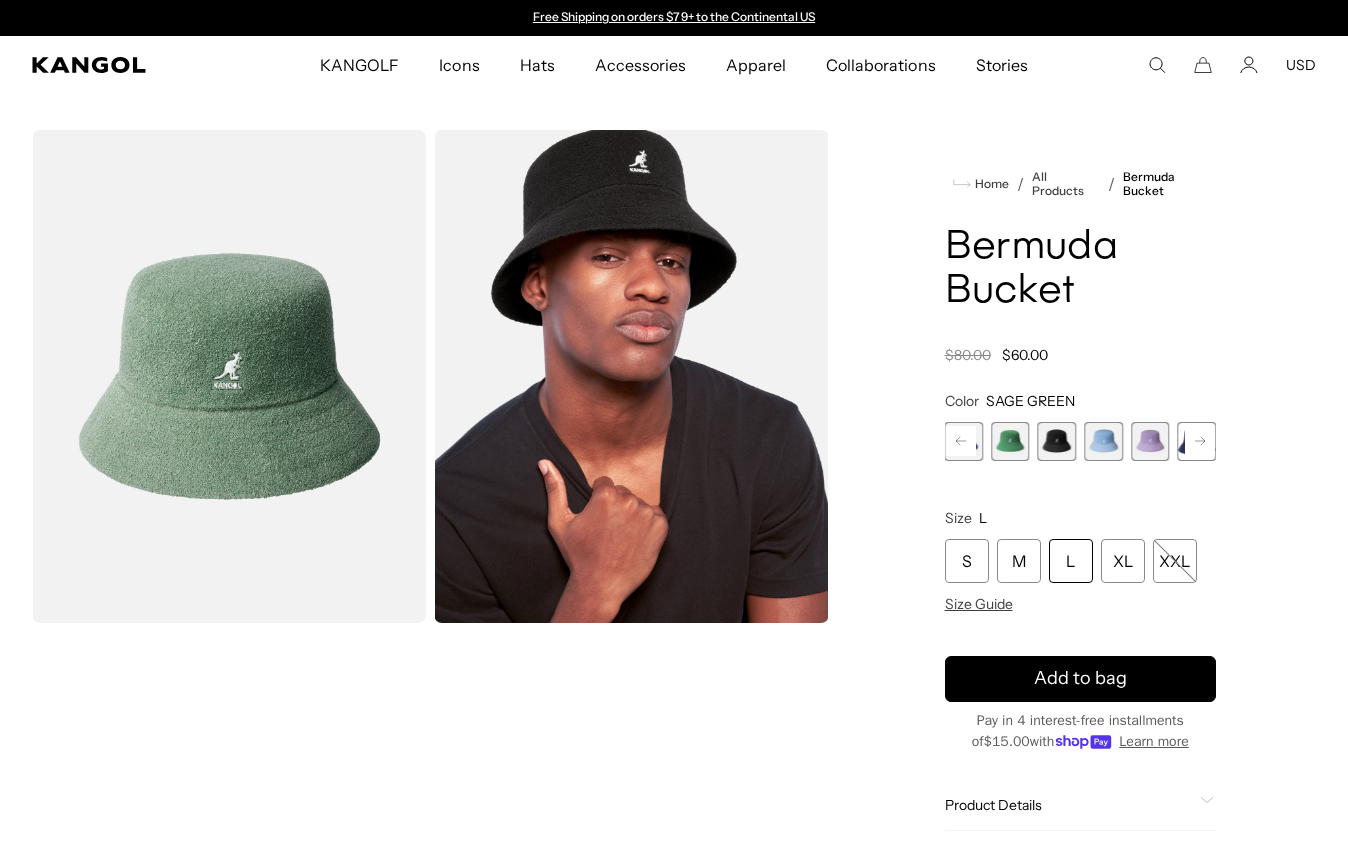click 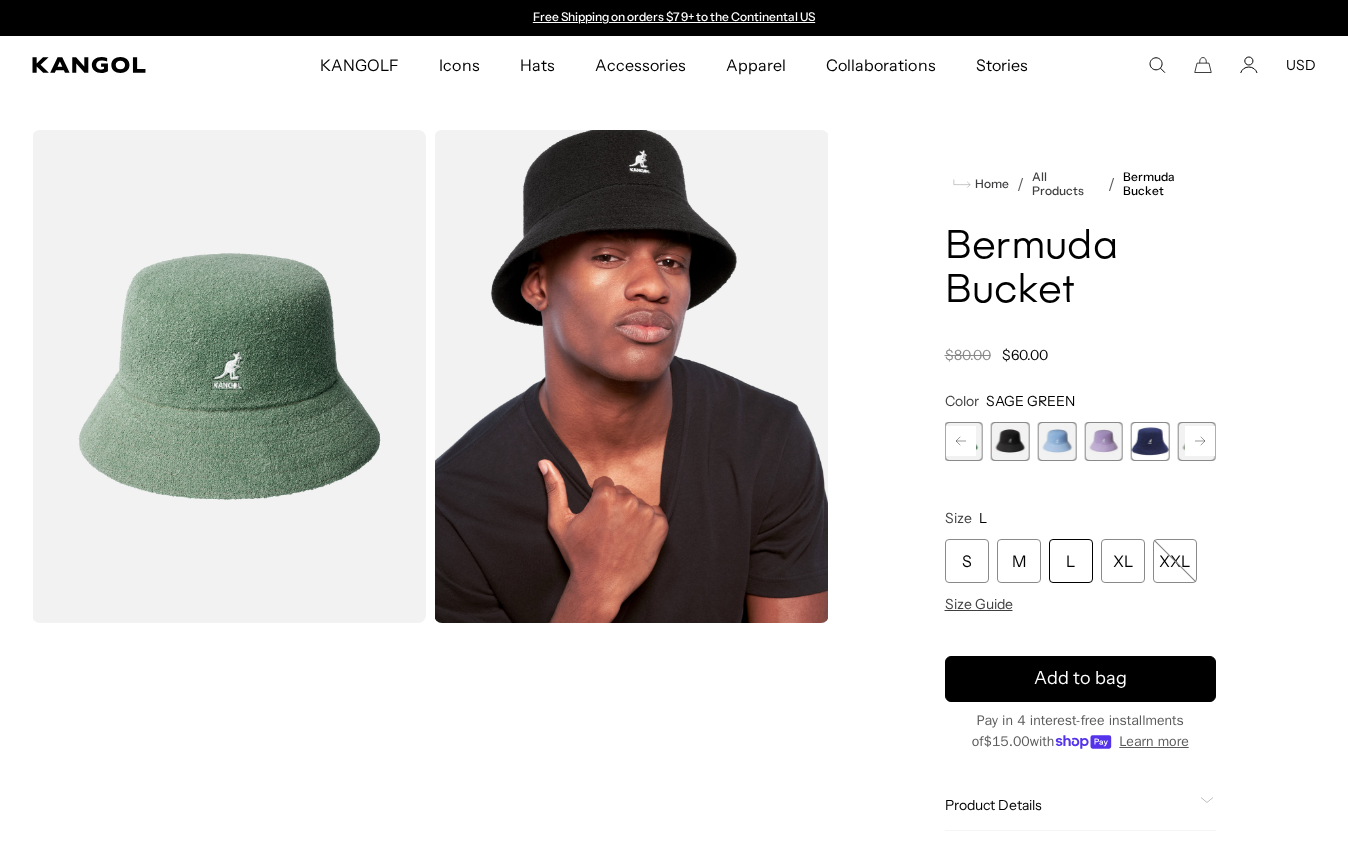 click 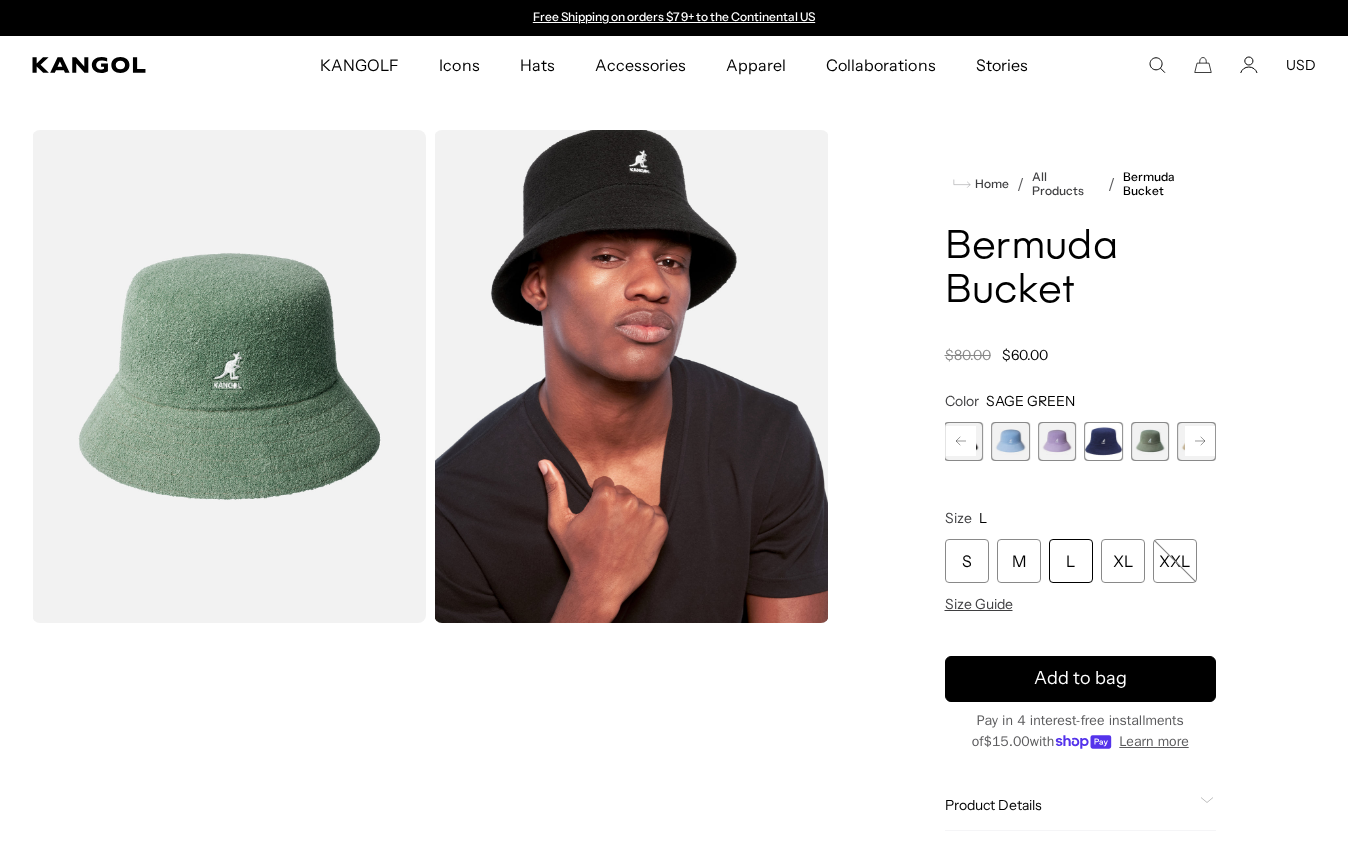 click 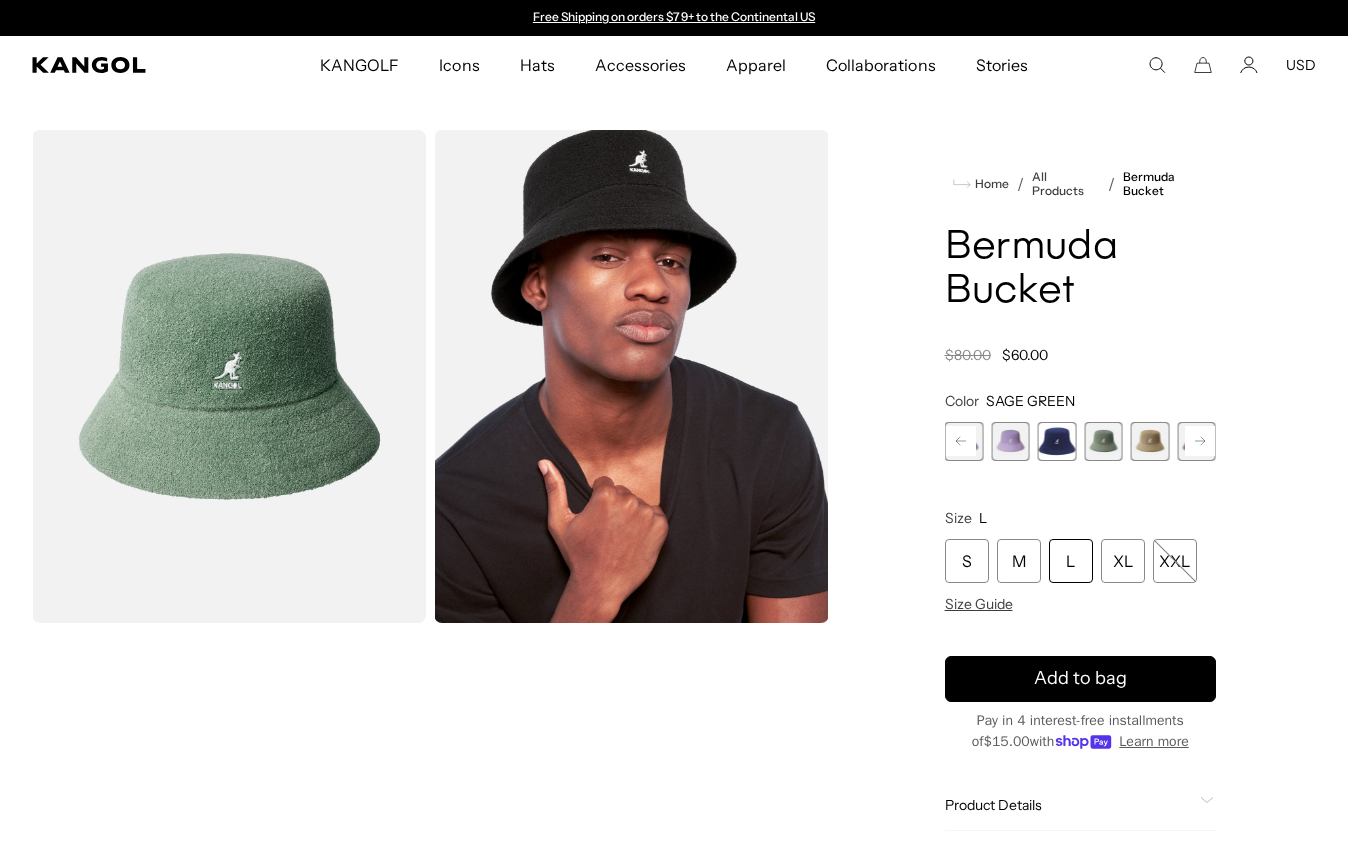 click 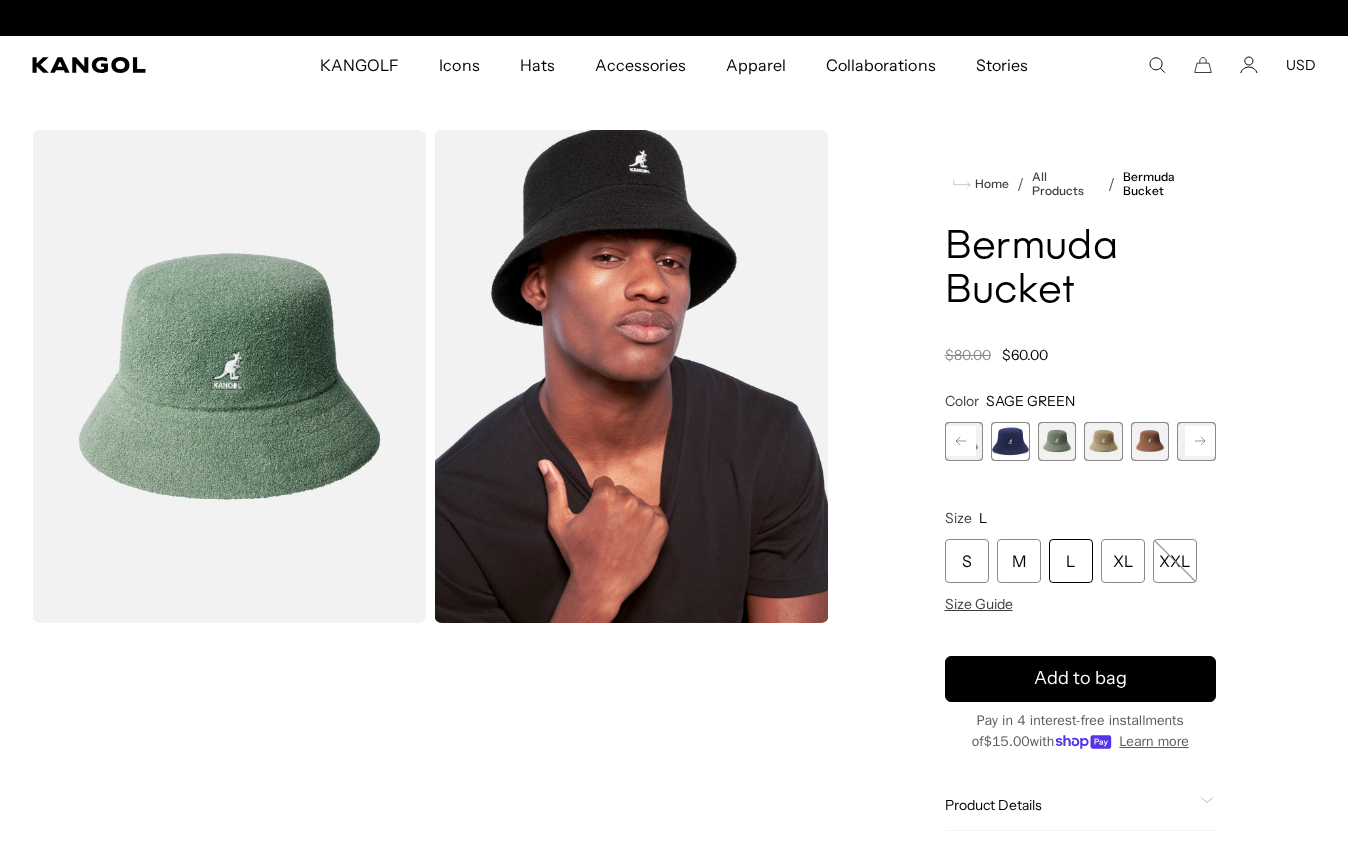 scroll, scrollTop: 0, scrollLeft: 412, axis: horizontal 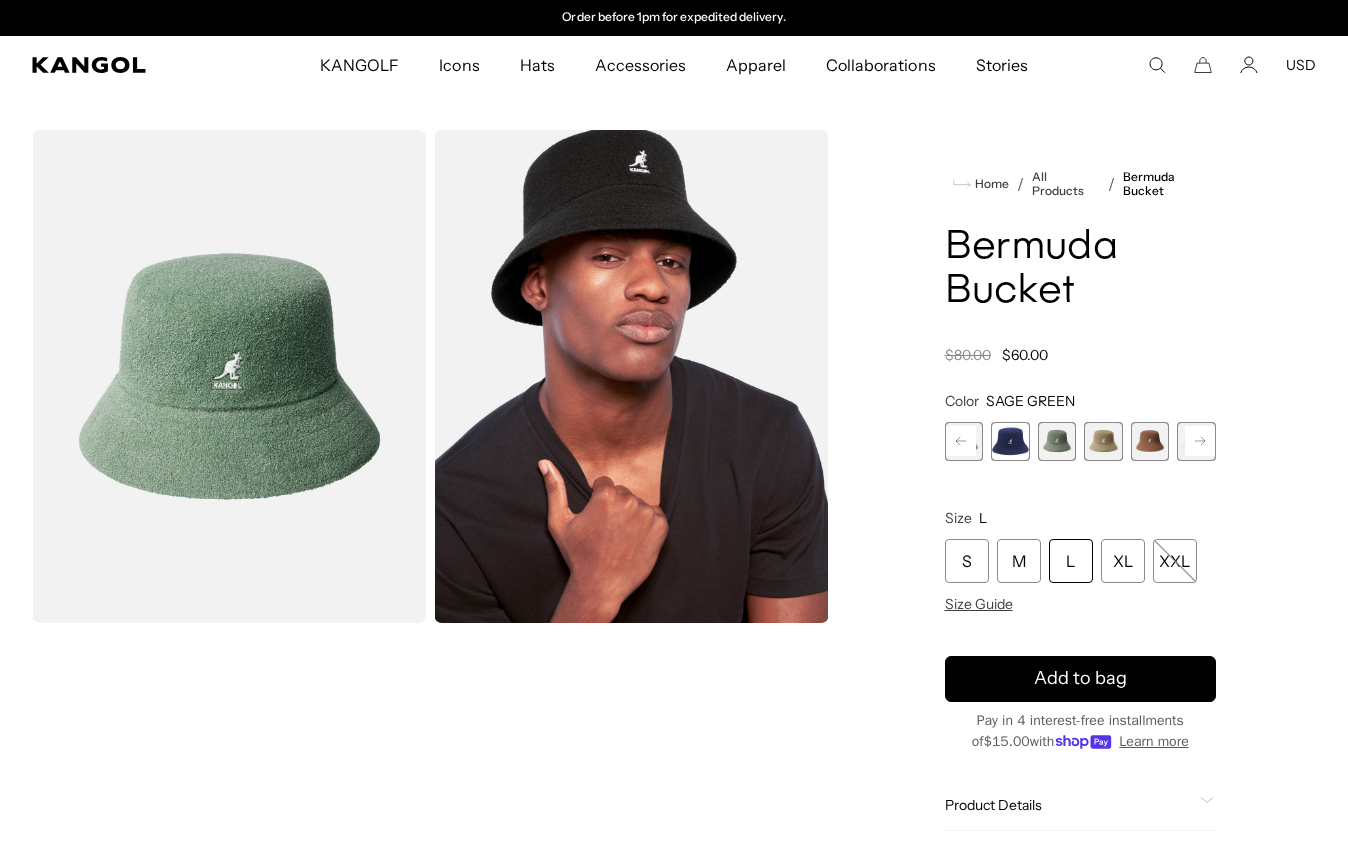 click at bounding box center (1057, 441) 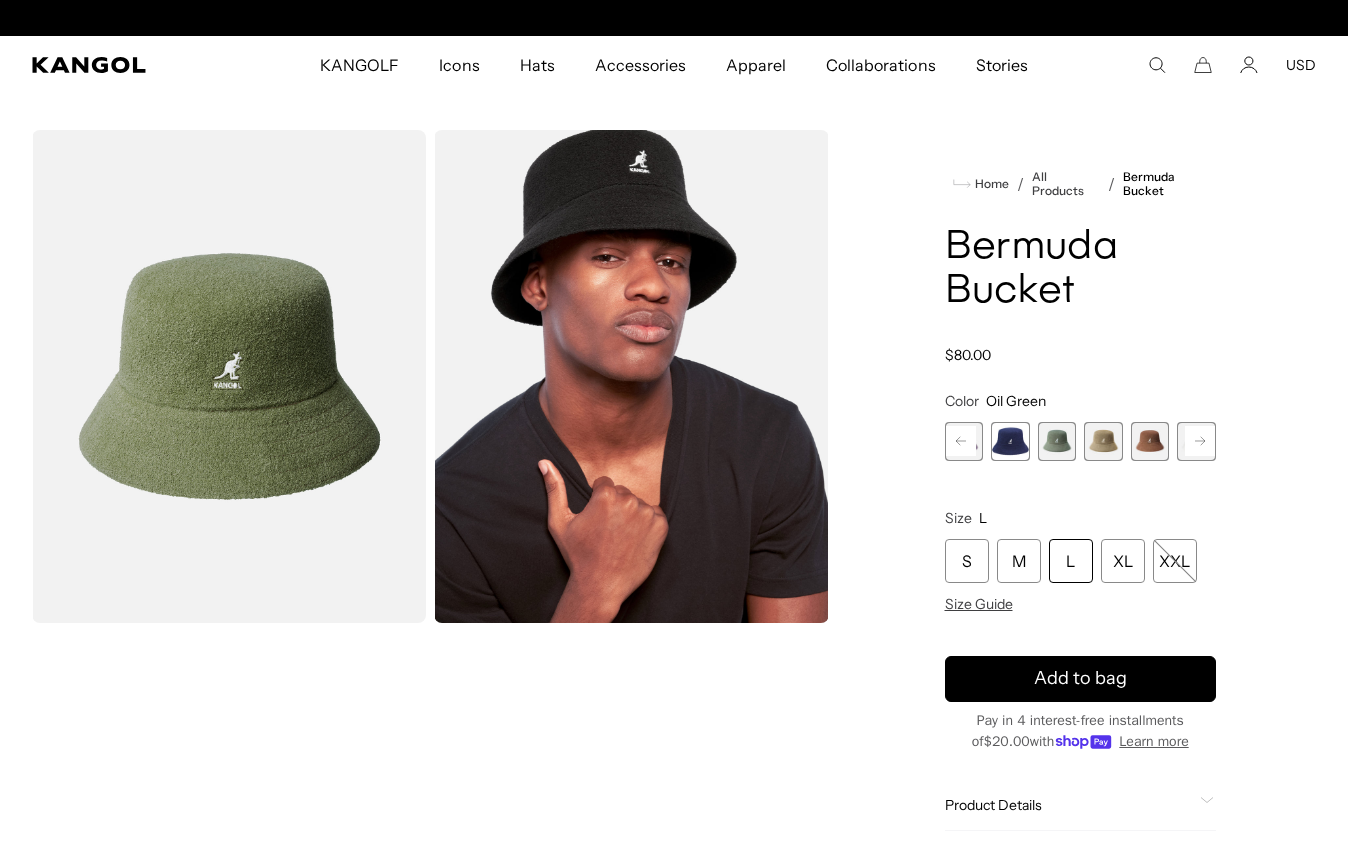scroll, scrollTop: 0, scrollLeft: 412, axis: horizontal 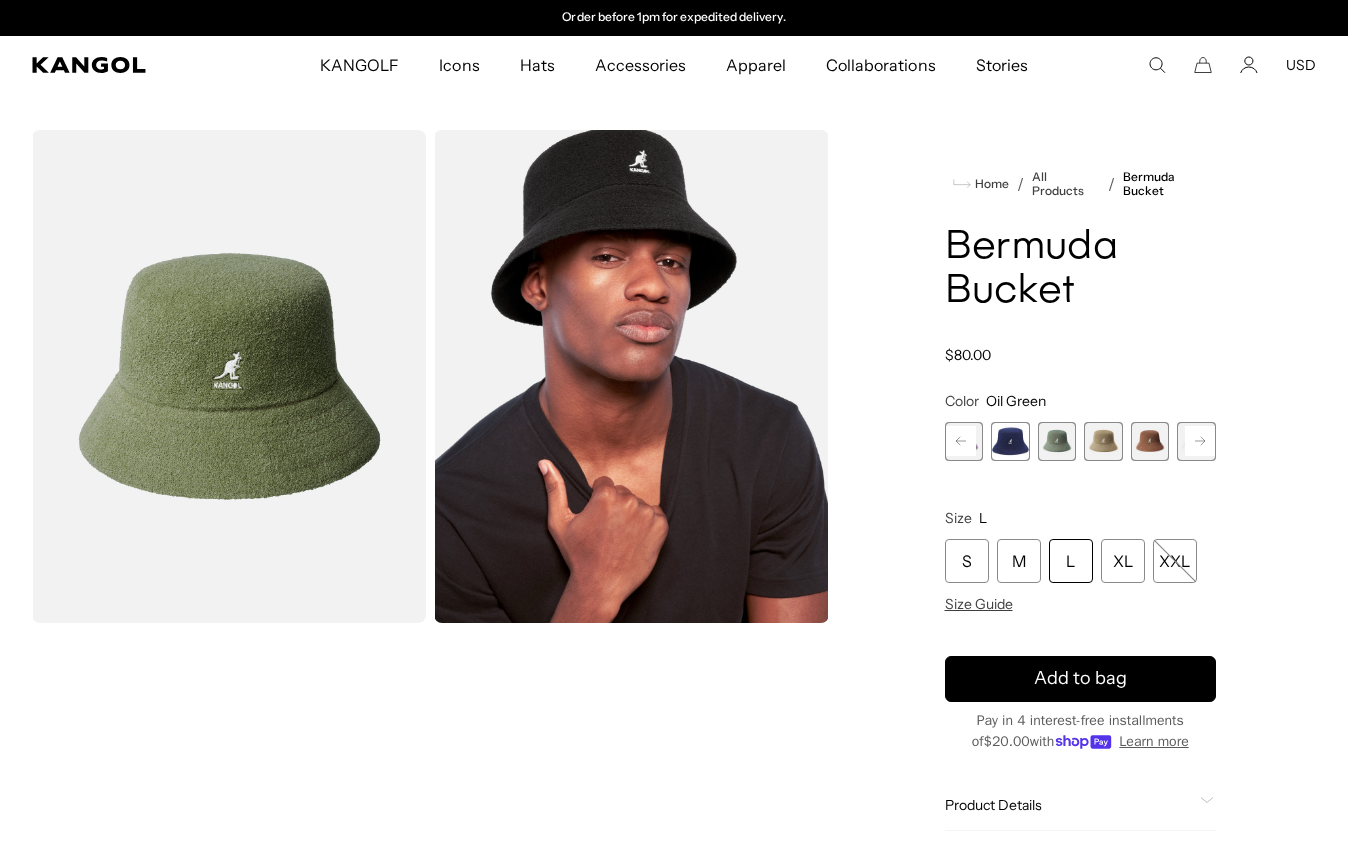 click at bounding box center [1103, 441] 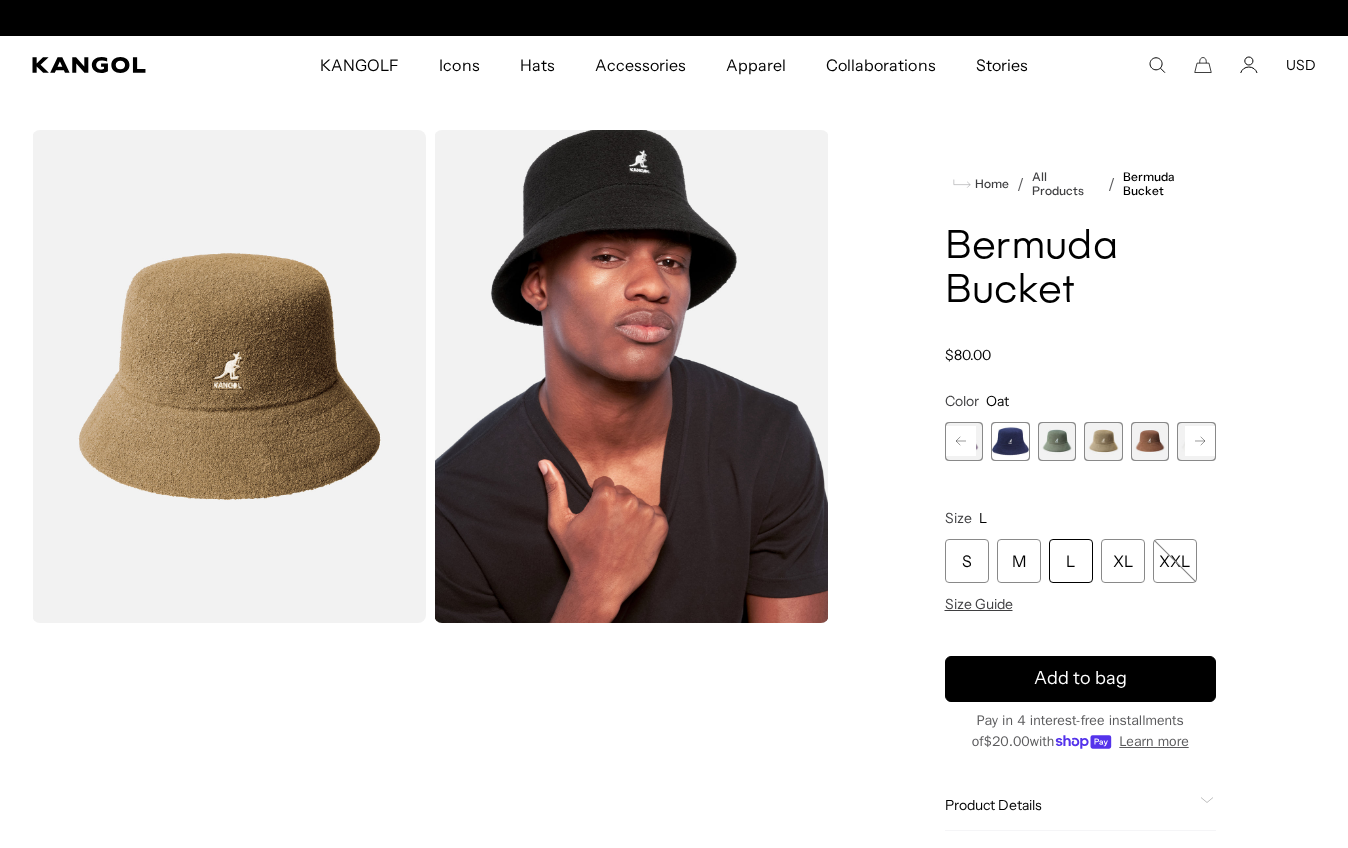scroll, scrollTop: 0, scrollLeft: 0, axis: both 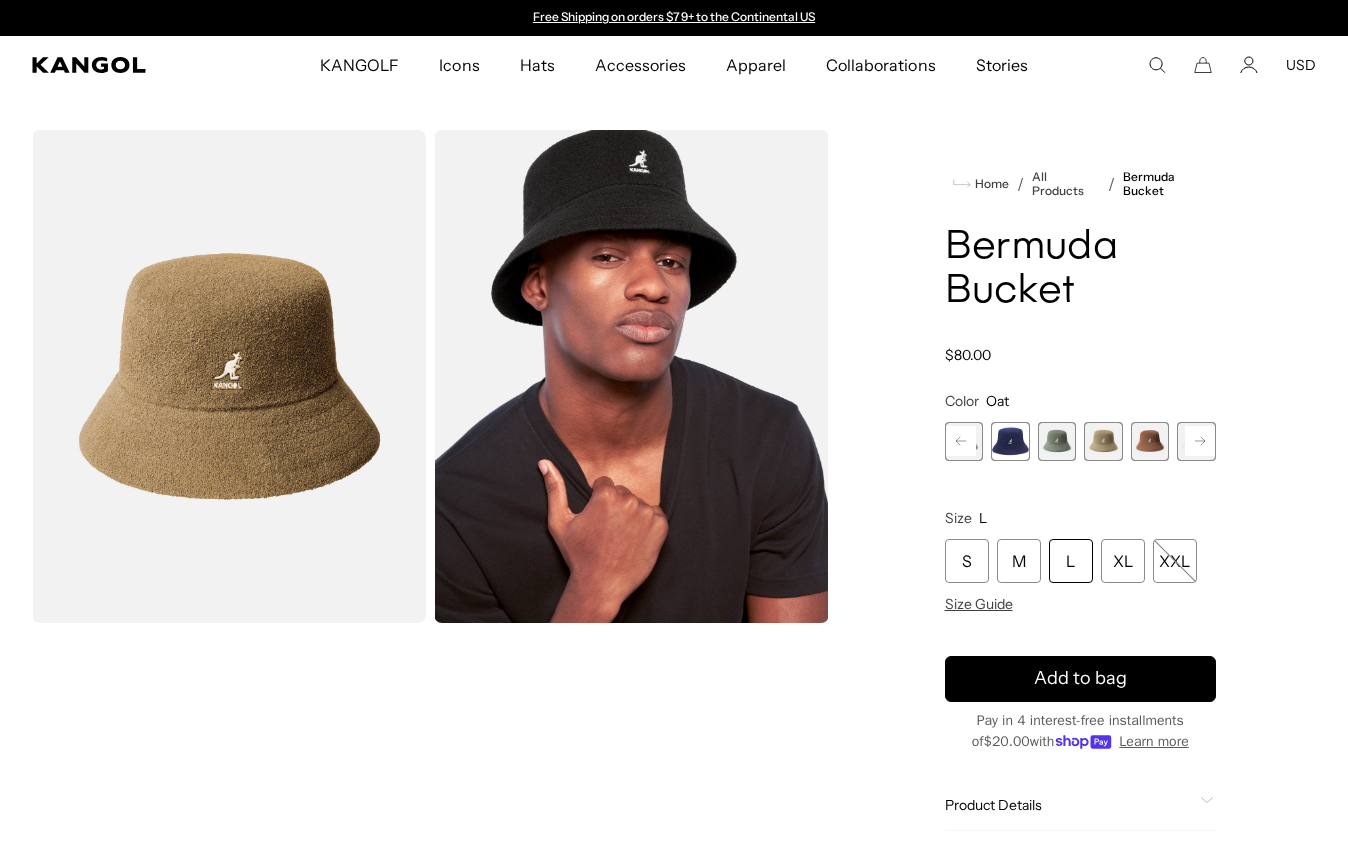 click at bounding box center [1150, 441] 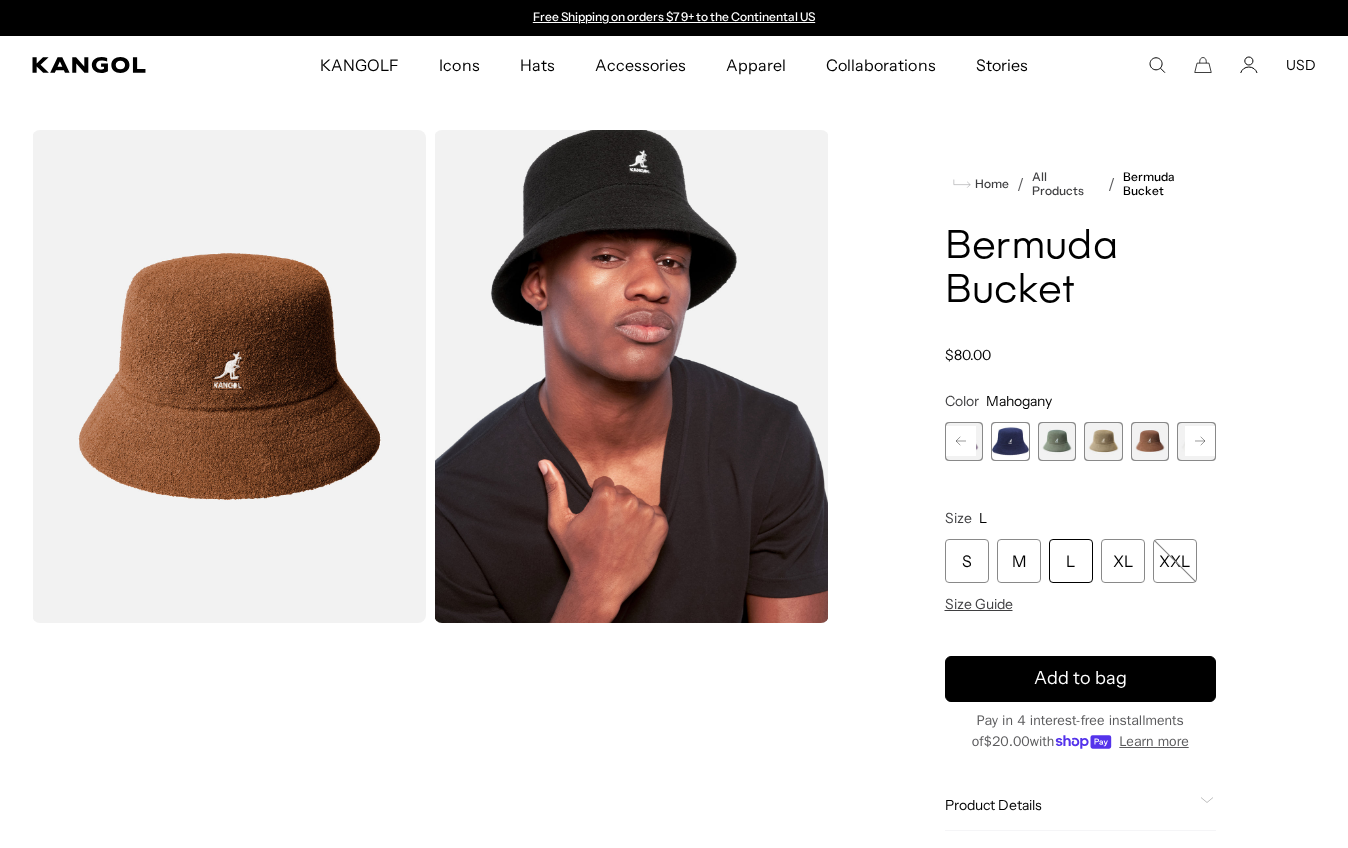 click 